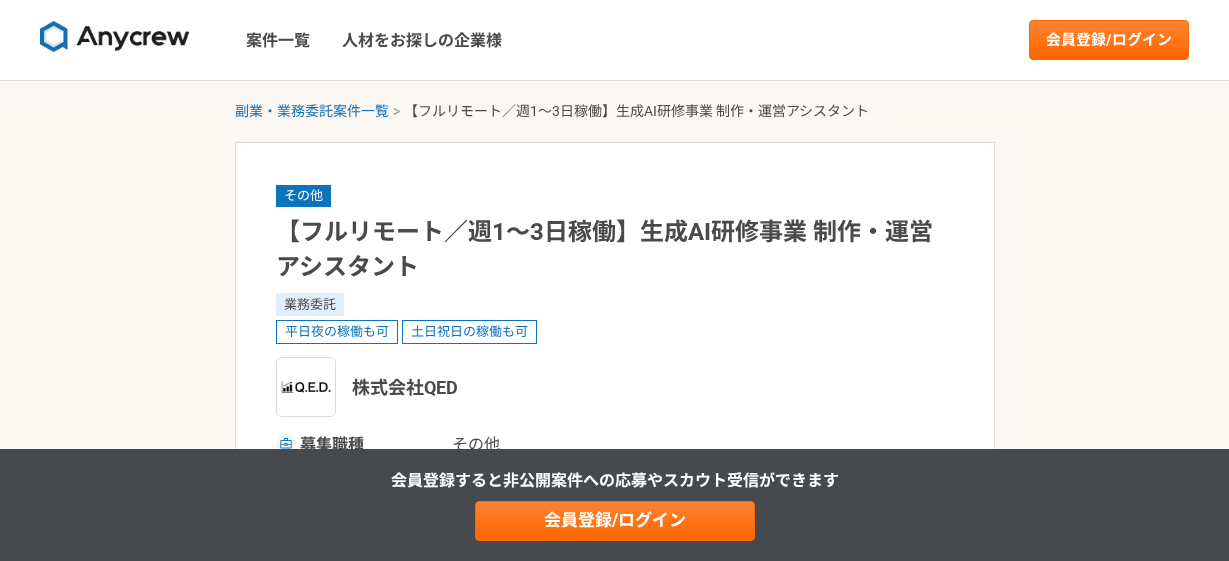 scroll, scrollTop: 154, scrollLeft: 0, axis: vertical 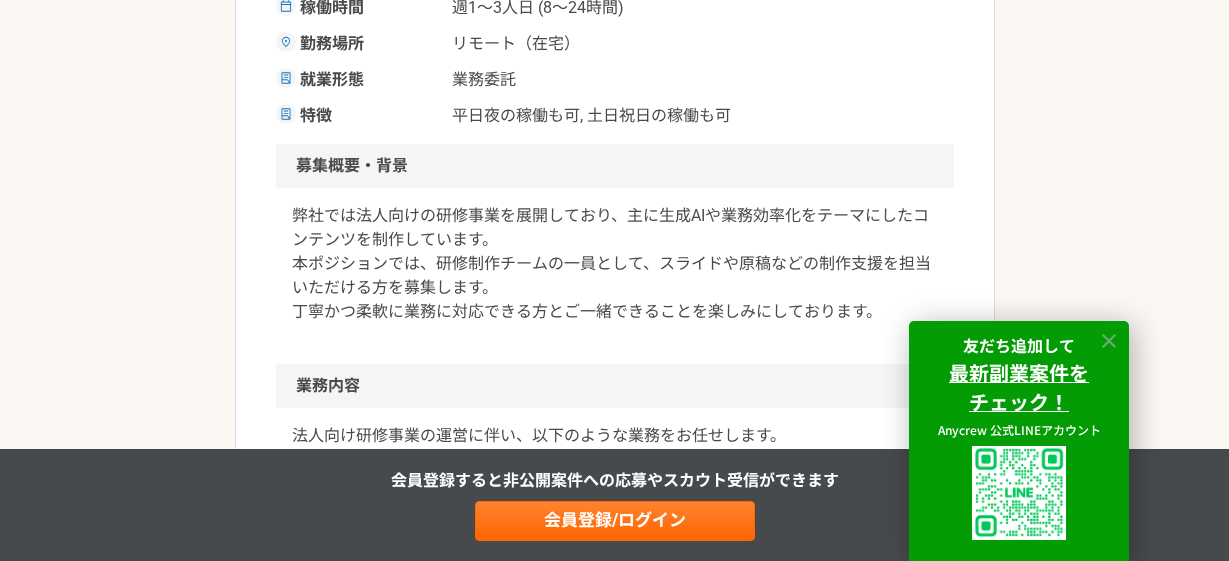 click 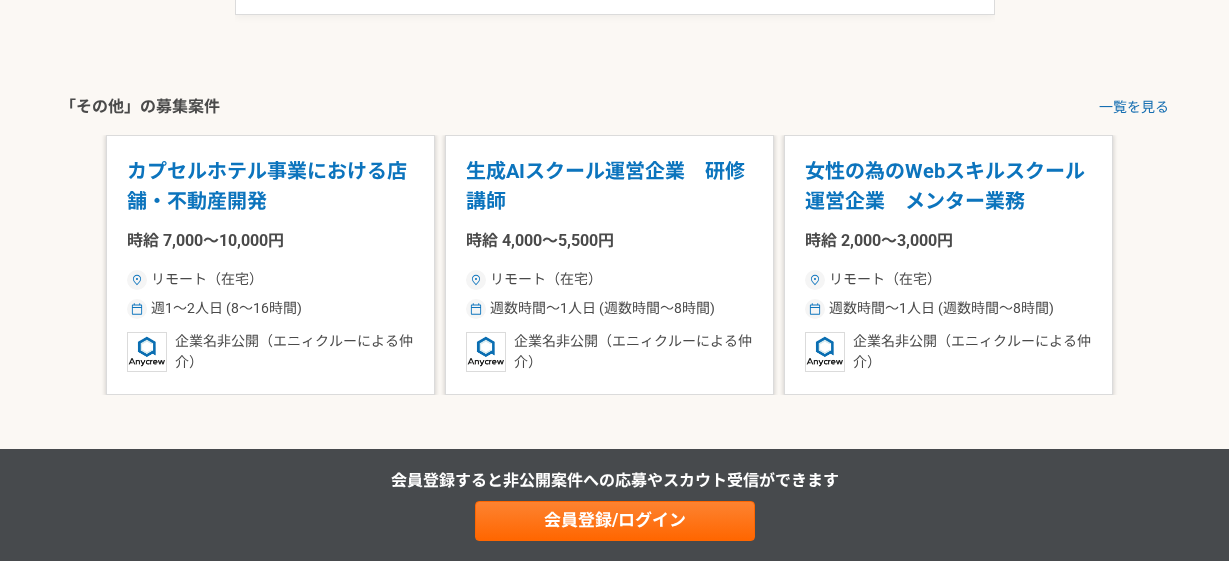 scroll, scrollTop: 2315, scrollLeft: 0, axis: vertical 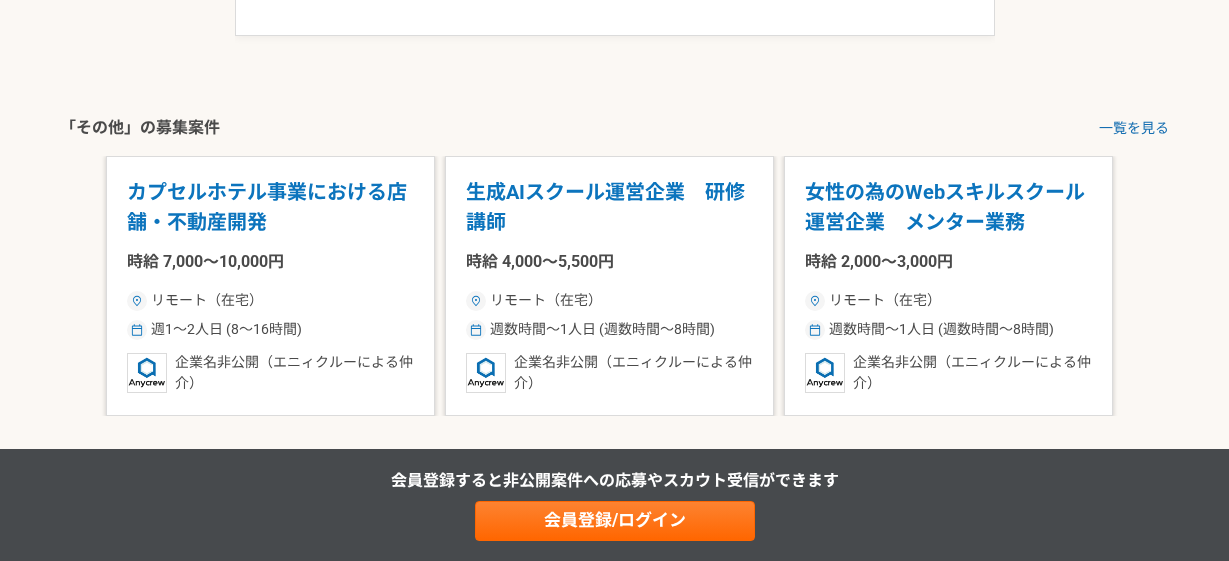 click on "カプセルホテル事業における店舗・不動産開発" at bounding box center (270, 207) 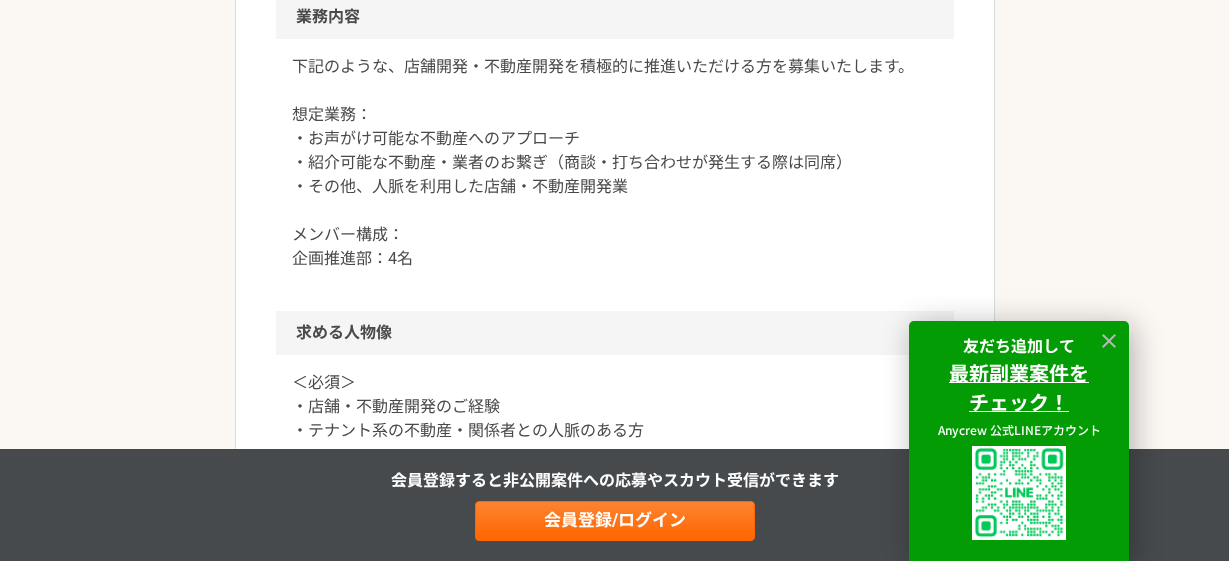scroll, scrollTop: 1393, scrollLeft: 0, axis: vertical 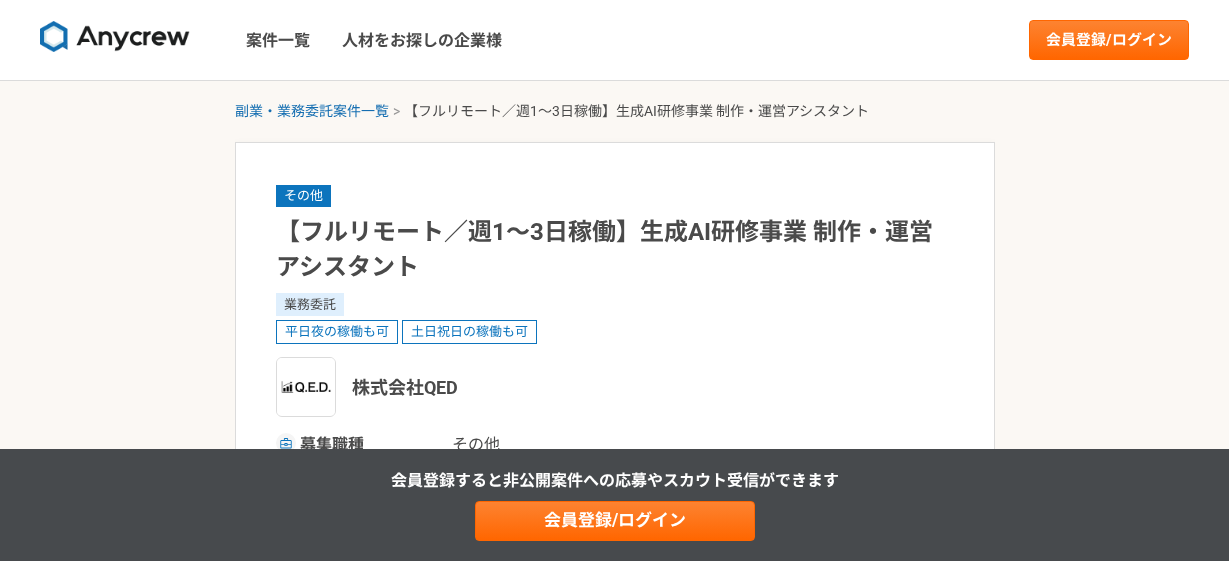click on "【フルリモート／週1～3日稼働】生成AI研修事業 制作・運営アシスタント" at bounding box center [615, 250] 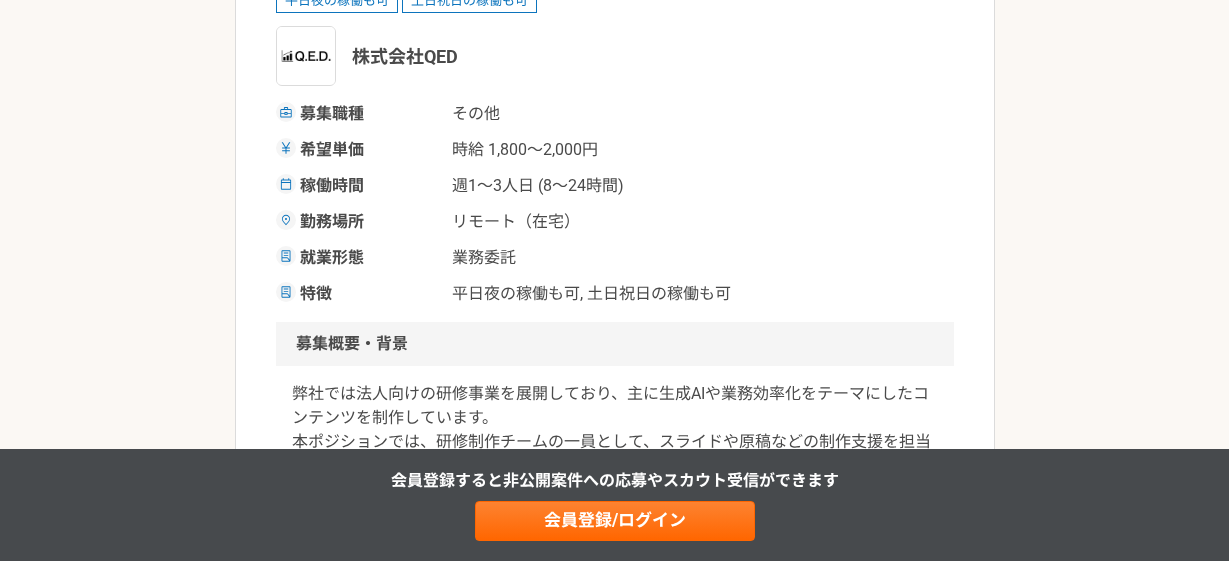 scroll, scrollTop: 369, scrollLeft: 0, axis: vertical 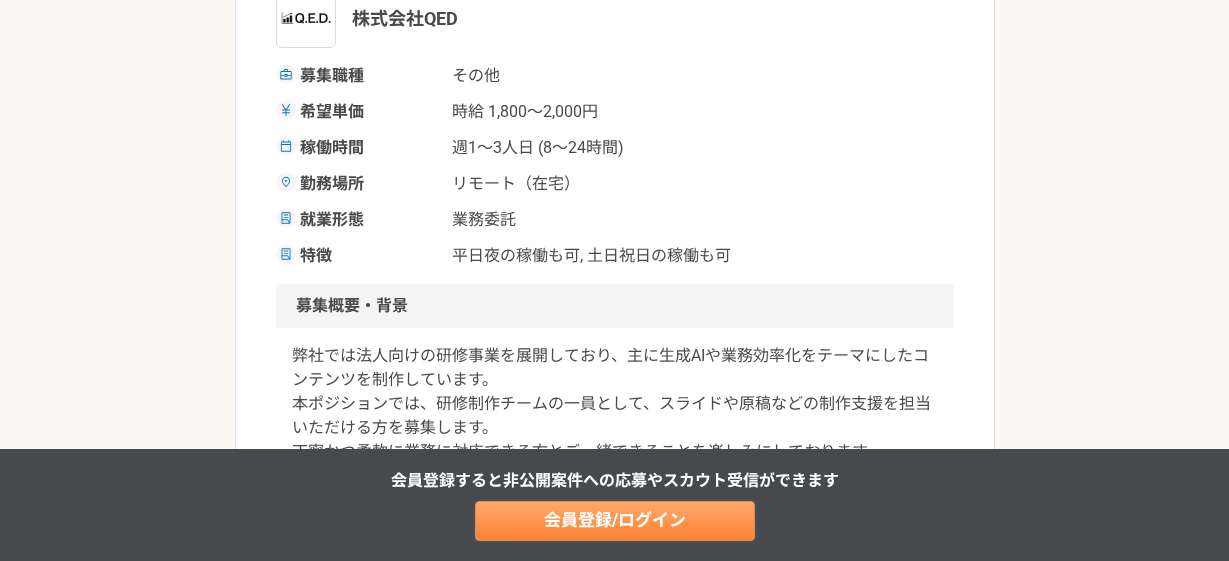 click on "会員登録/ログイン" at bounding box center (615, 521) 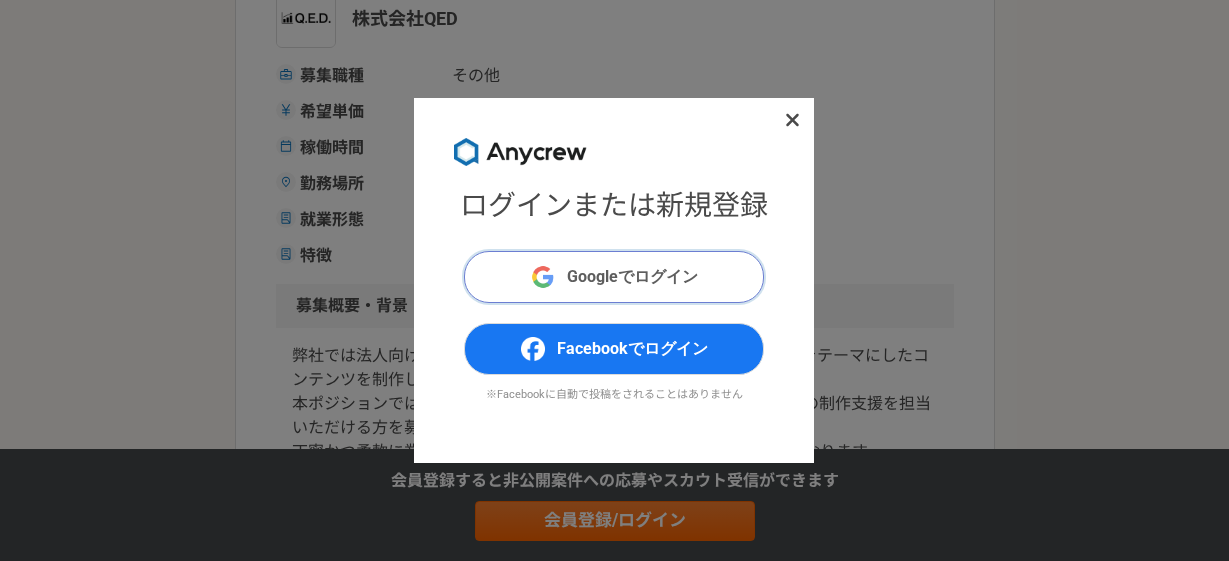click on "Googleでログイン" at bounding box center [632, 277] 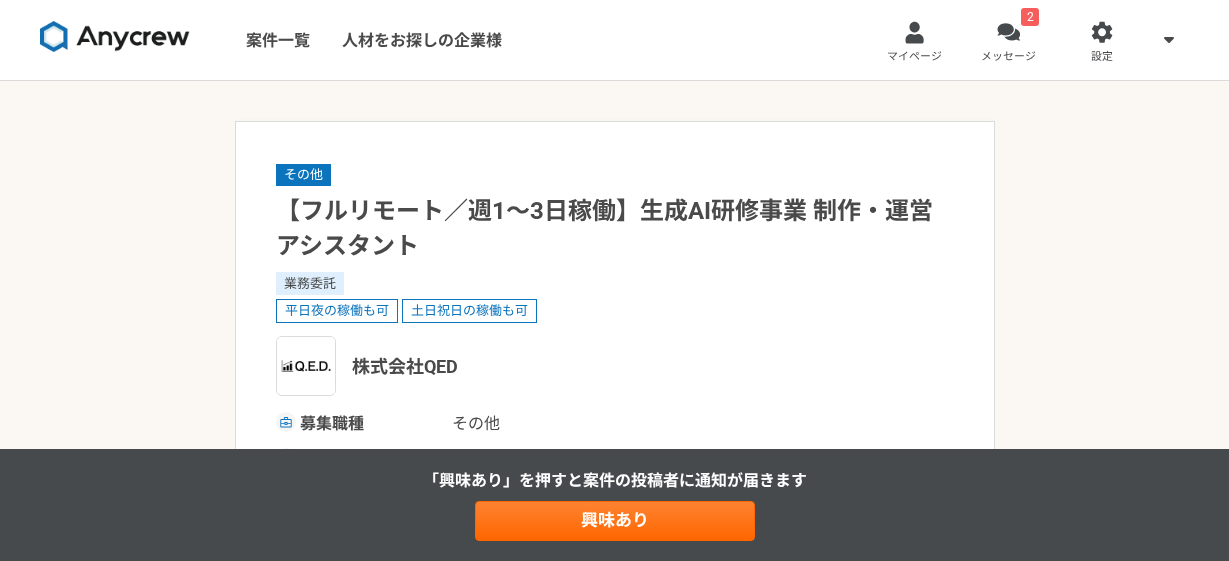 scroll, scrollTop: 0, scrollLeft: 0, axis: both 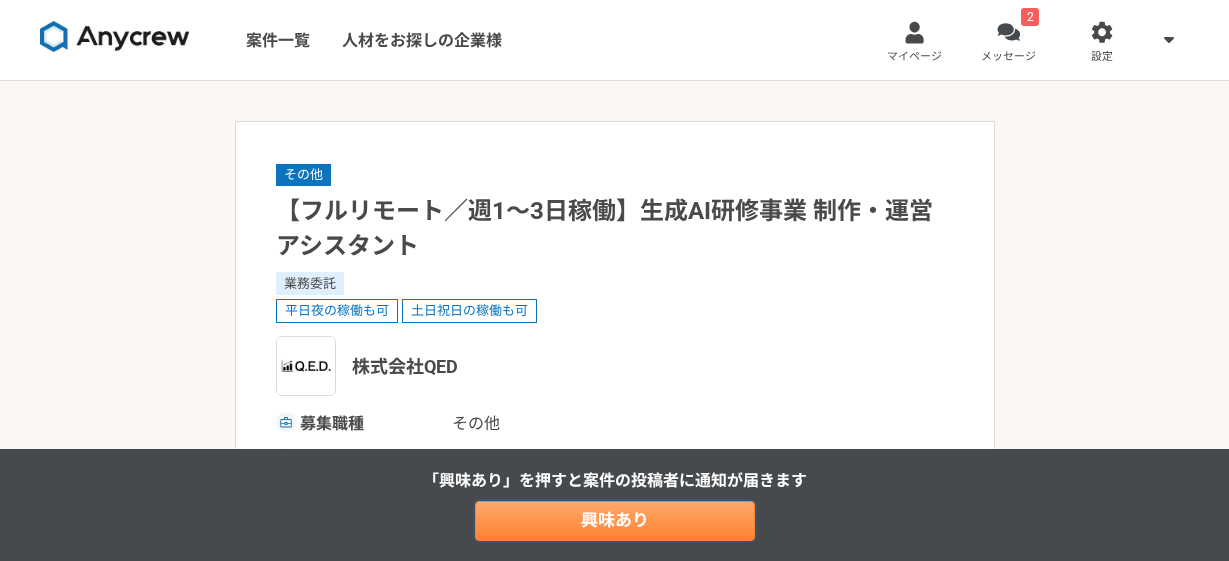 click on "興味あり" at bounding box center (615, 521) 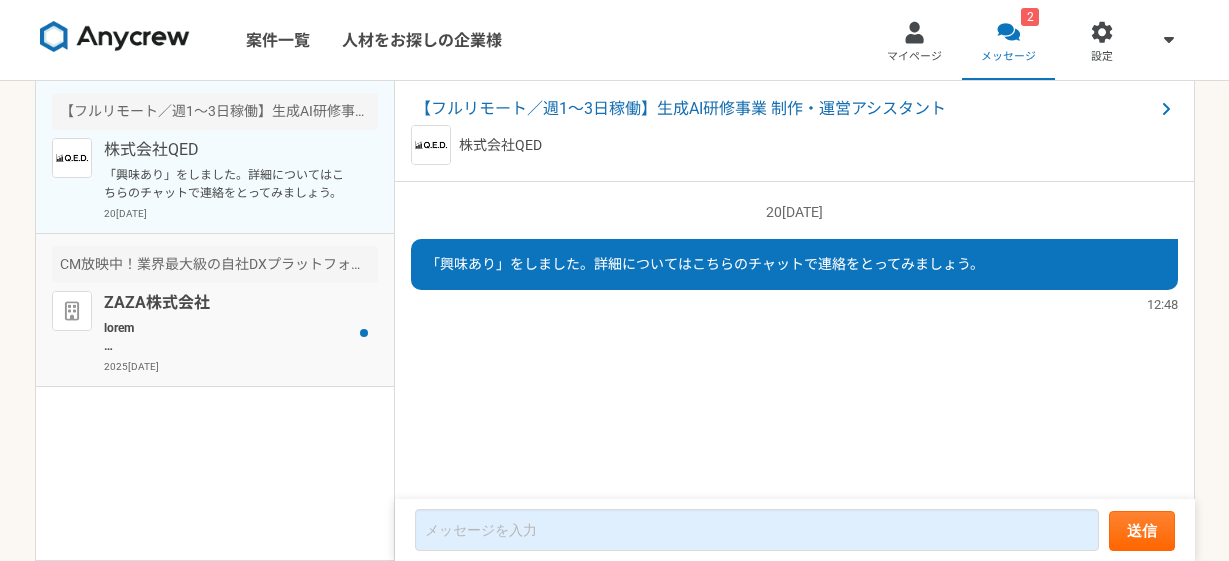 click at bounding box center [227, 337] 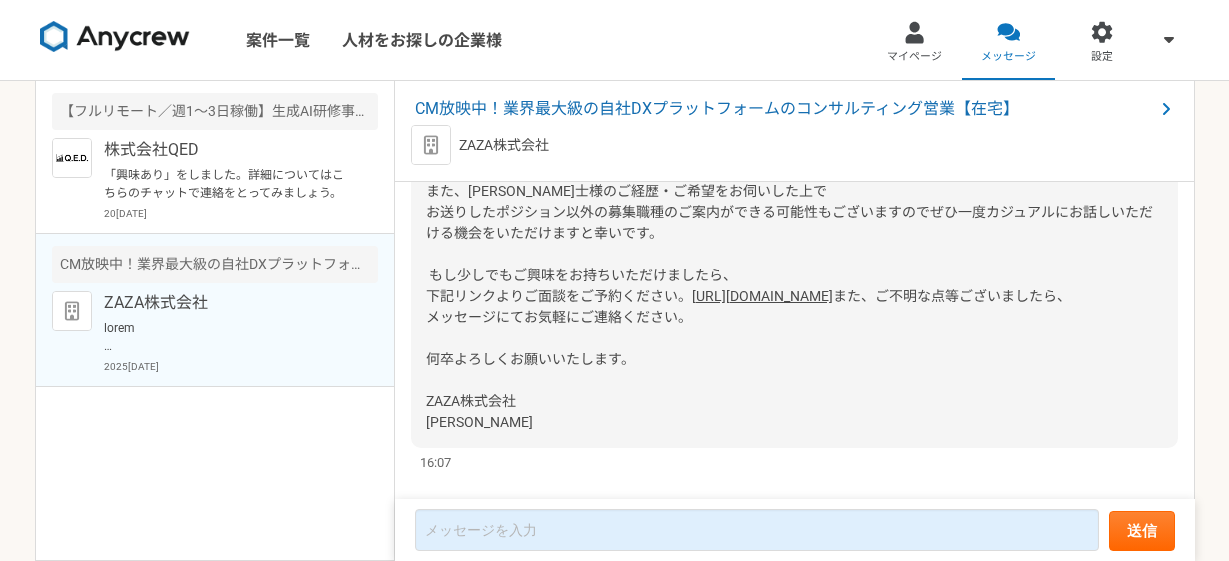 scroll, scrollTop: 1319, scrollLeft: 0, axis: vertical 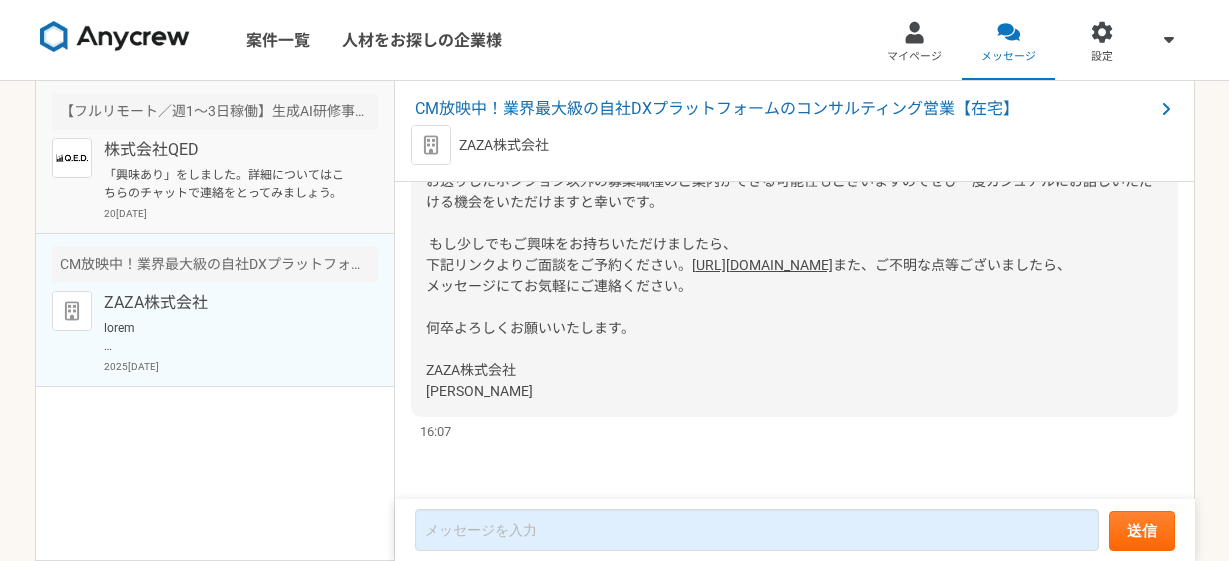 click on "「興味あり」をしました。詳細についてはこちらのチャットで連絡をとってみましょう。" at bounding box center (227, 184) 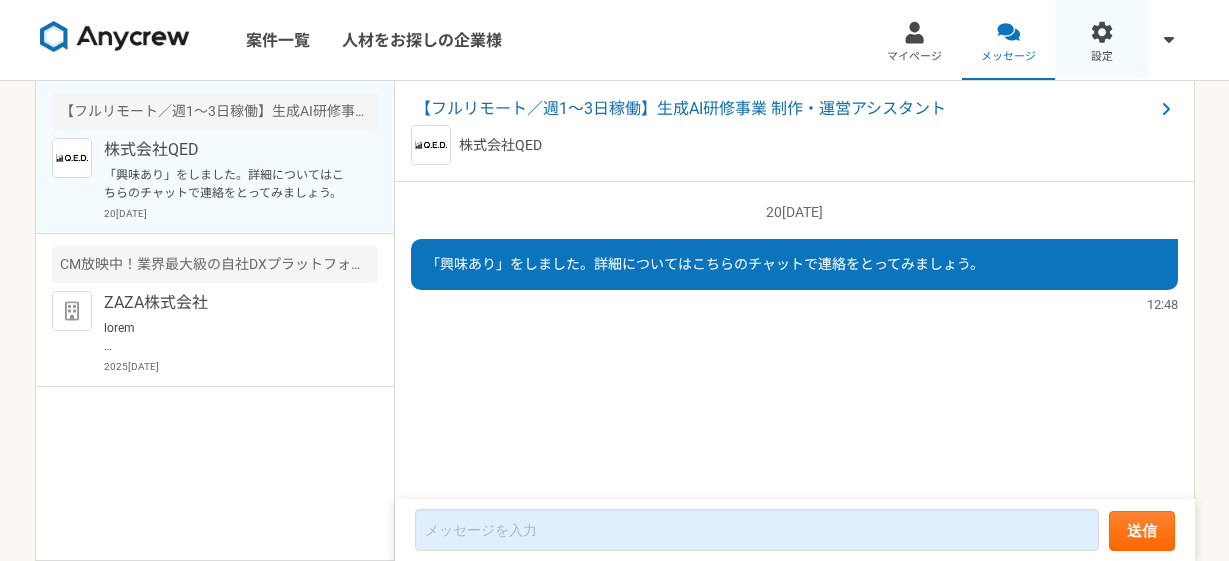 click on "設定" at bounding box center [1102, 40] 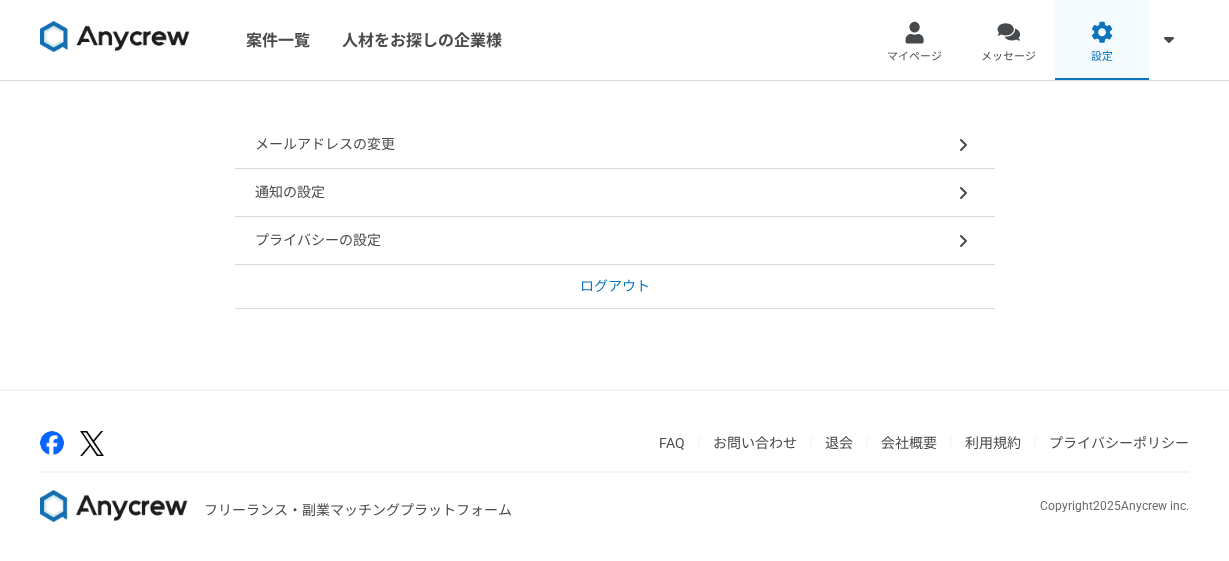 click at bounding box center (1102, 32) 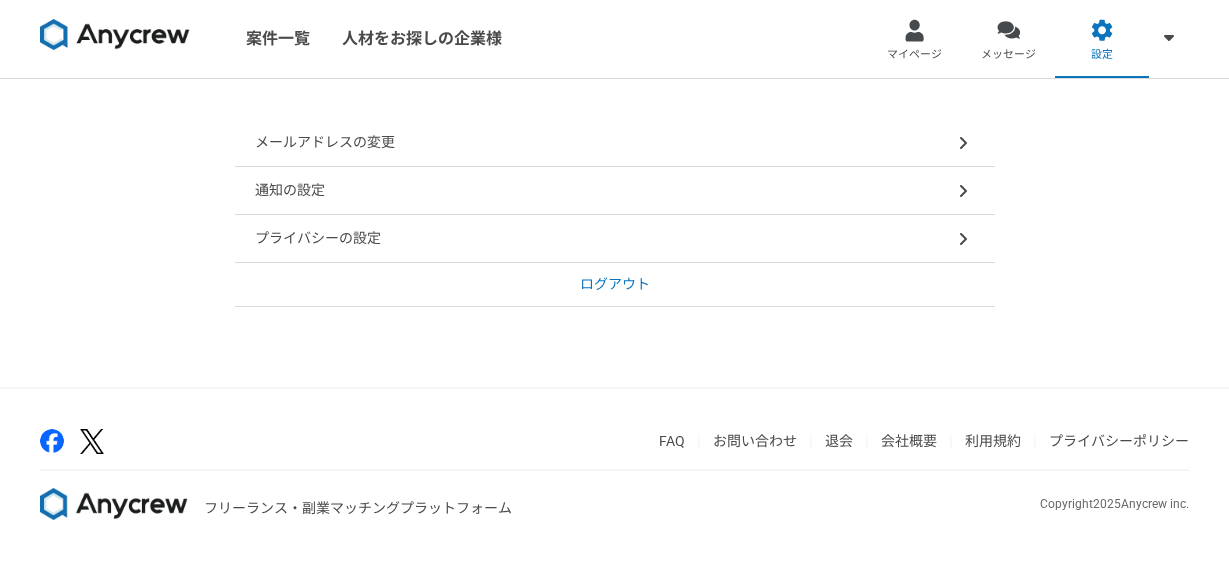 scroll, scrollTop: 0, scrollLeft: 0, axis: both 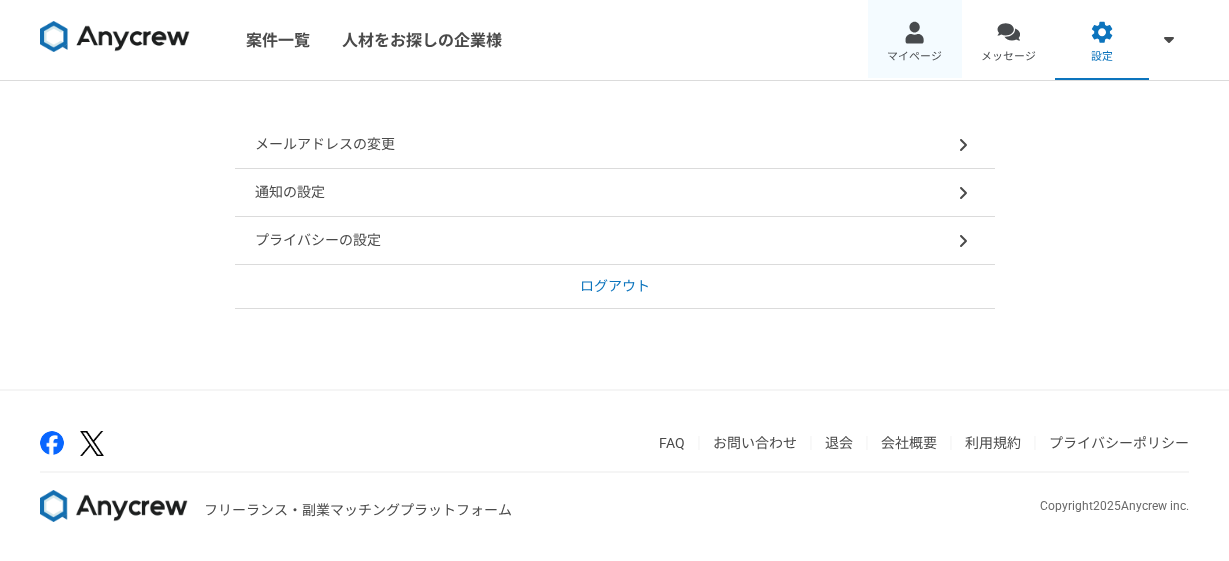 click on "マイページ" at bounding box center (914, 57) 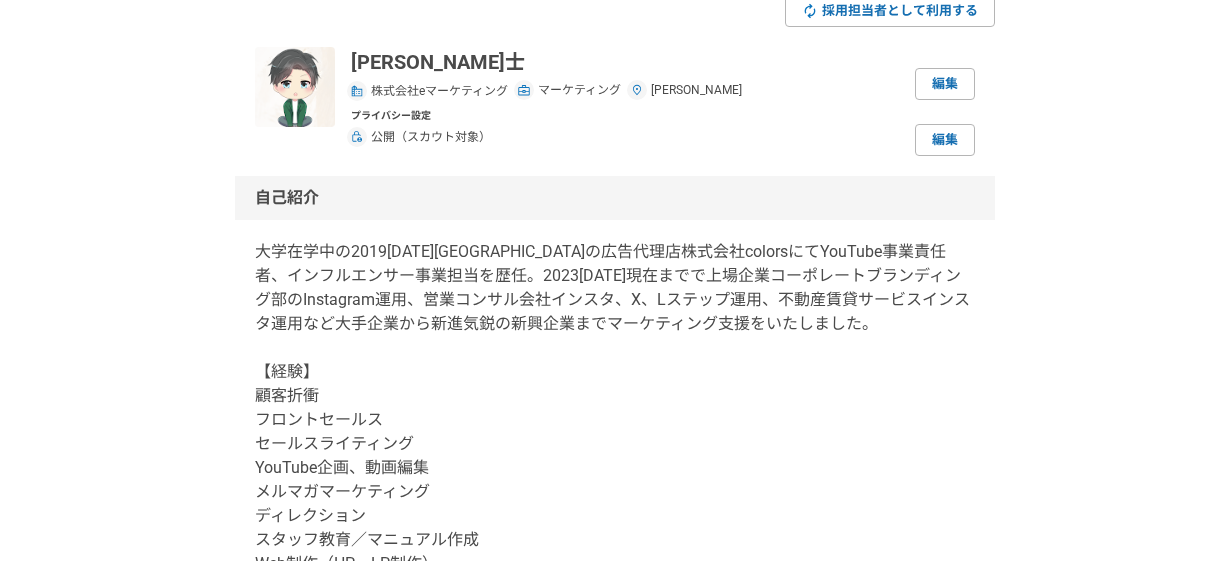 scroll, scrollTop: 68, scrollLeft: 0, axis: vertical 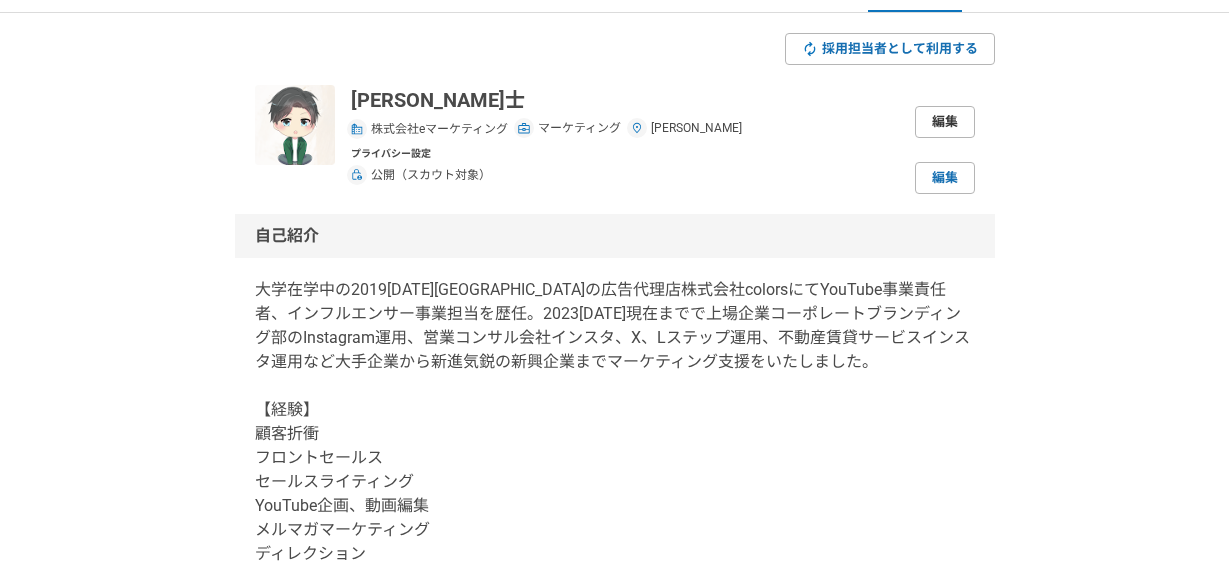 click on "編集" at bounding box center [945, 122] 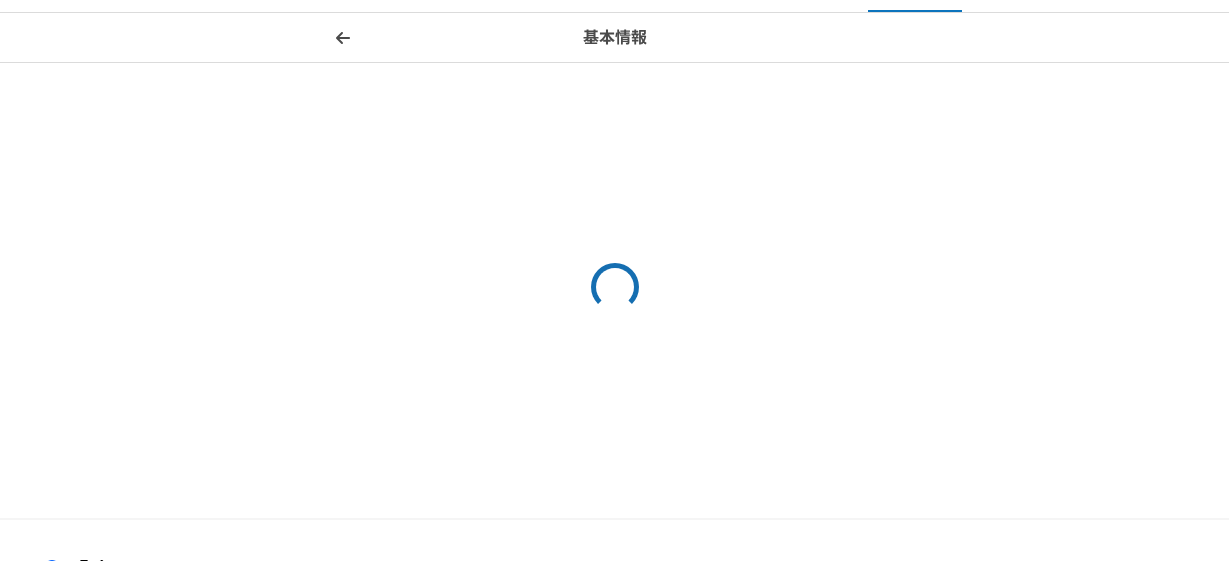 scroll, scrollTop: 0, scrollLeft: 0, axis: both 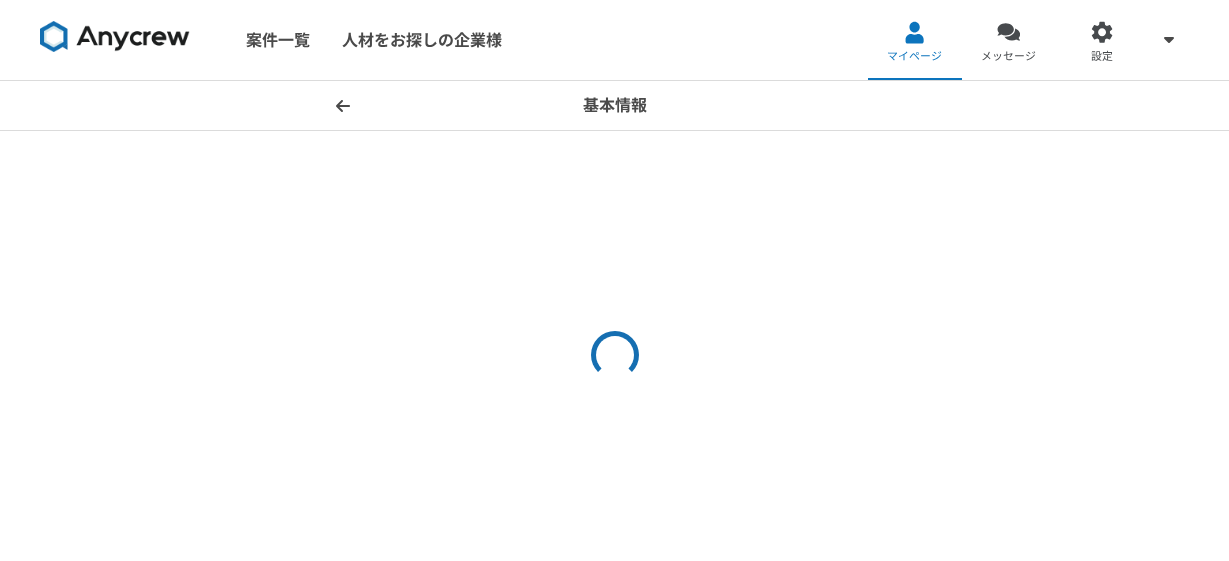 select on "5" 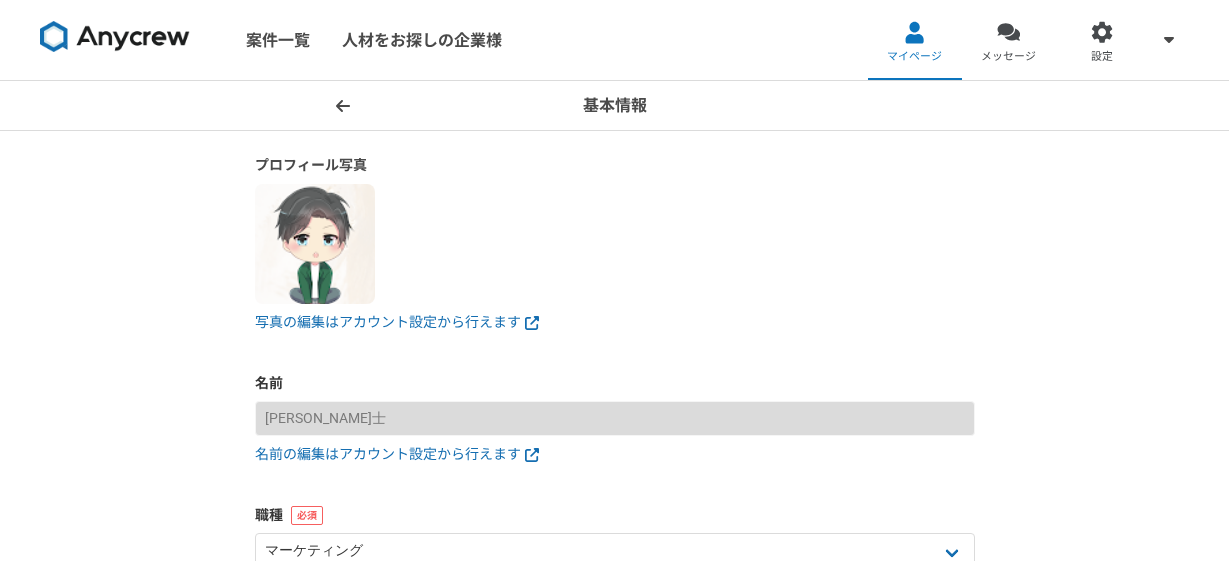 scroll, scrollTop: 188, scrollLeft: 0, axis: vertical 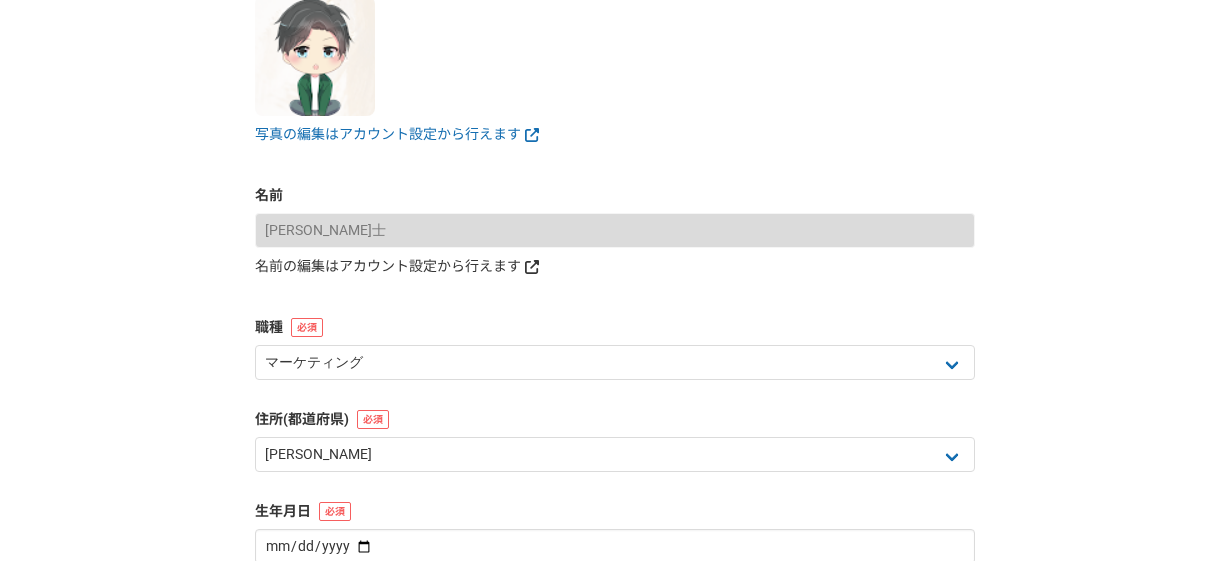 click on "名前の編集はアカウント設定から行えます" at bounding box center [615, 266] 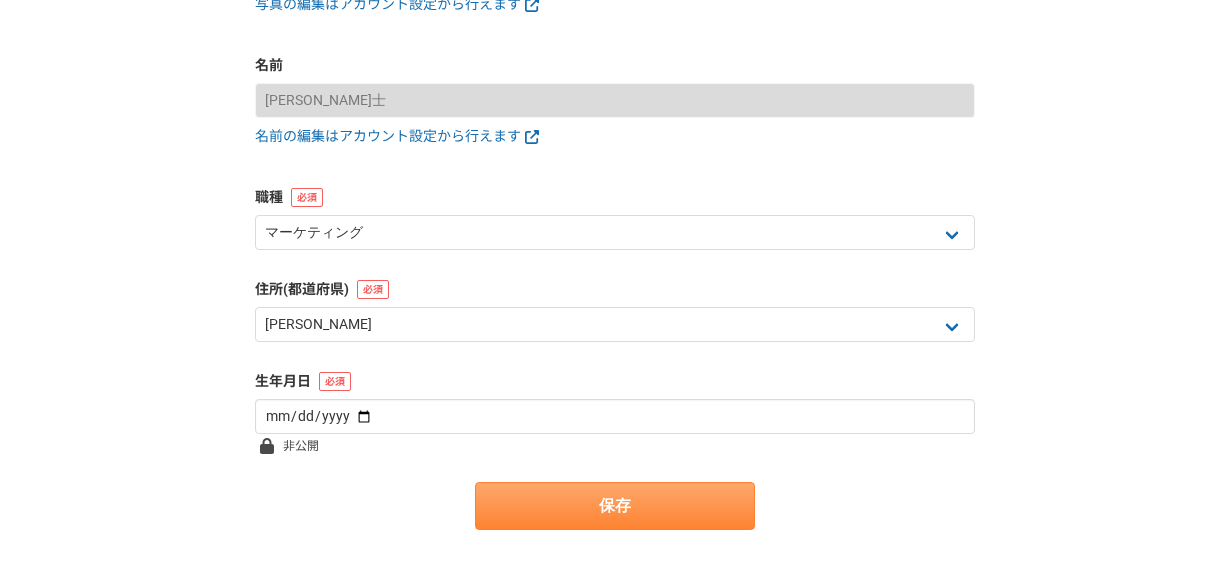 scroll, scrollTop: 449, scrollLeft: 0, axis: vertical 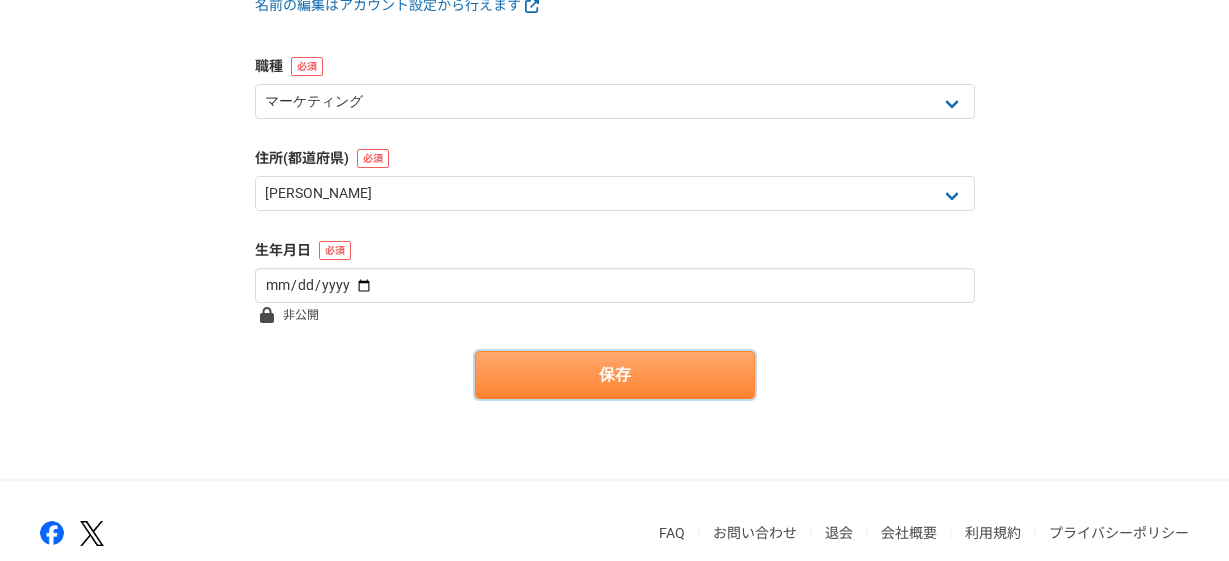 click on "保存" at bounding box center [615, 375] 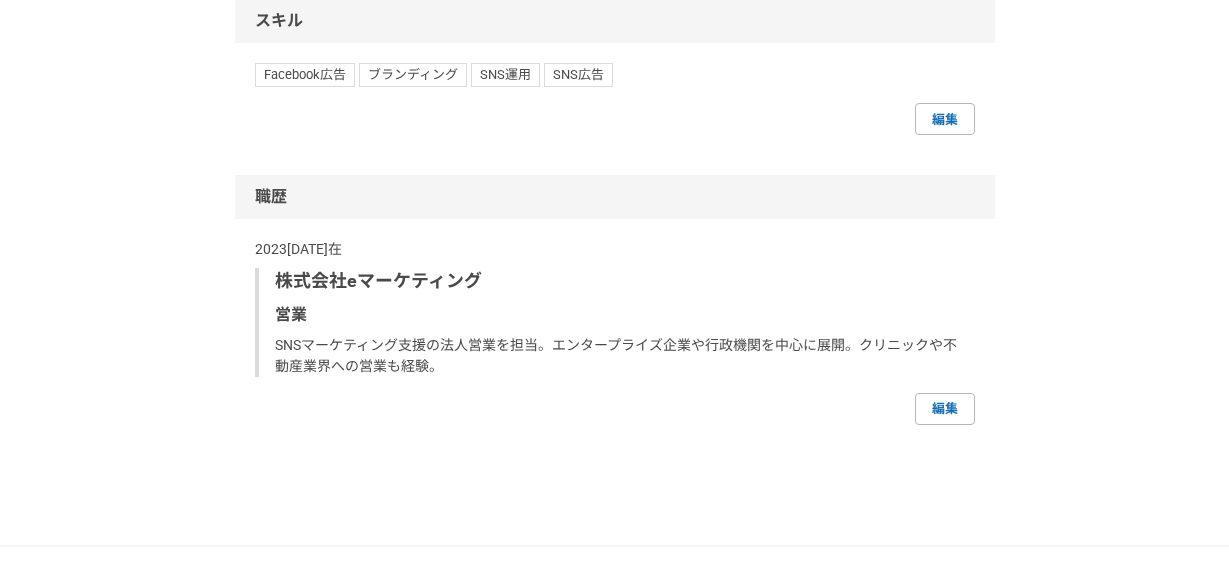 scroll, scrollTop: 1410, scrollLeft: 0, axis: vertical 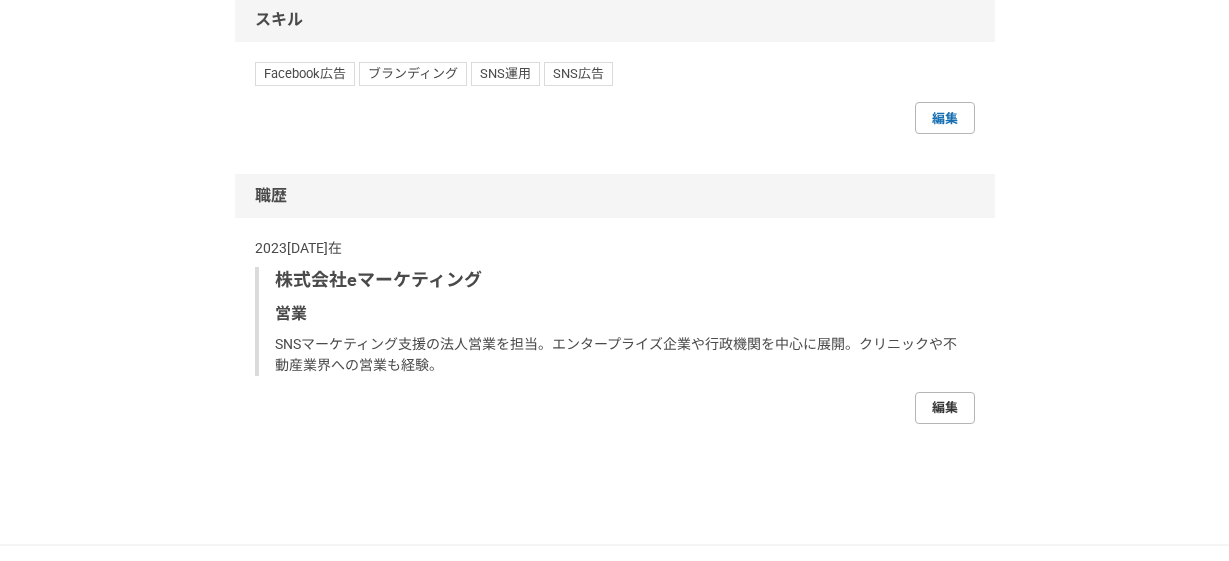 click on "編集" at bounding box center [945, 408] 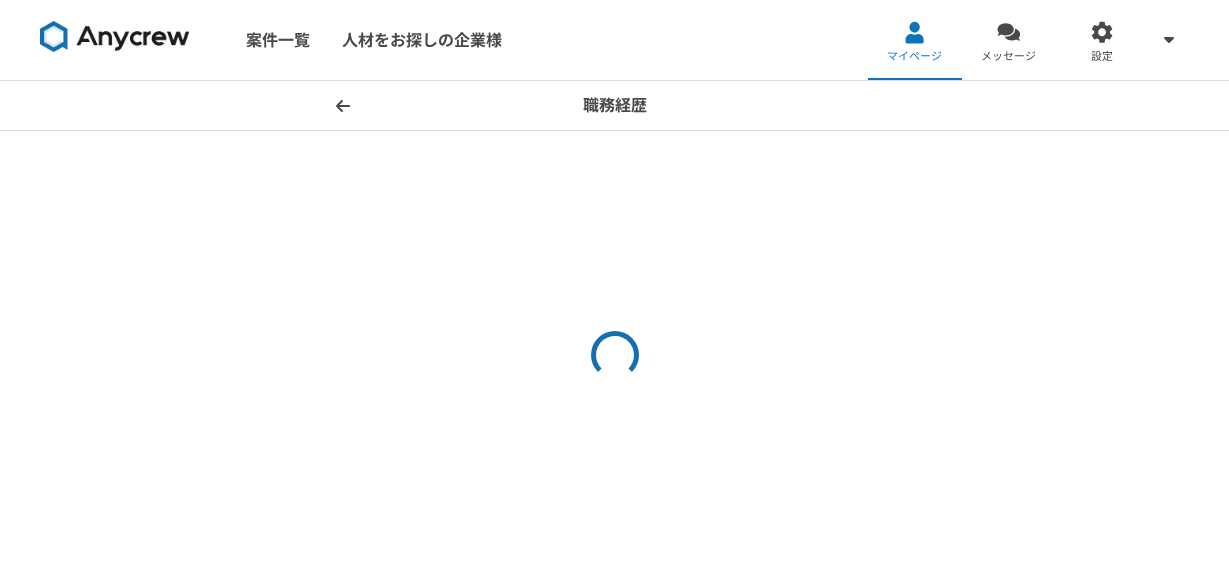 select on "2023" 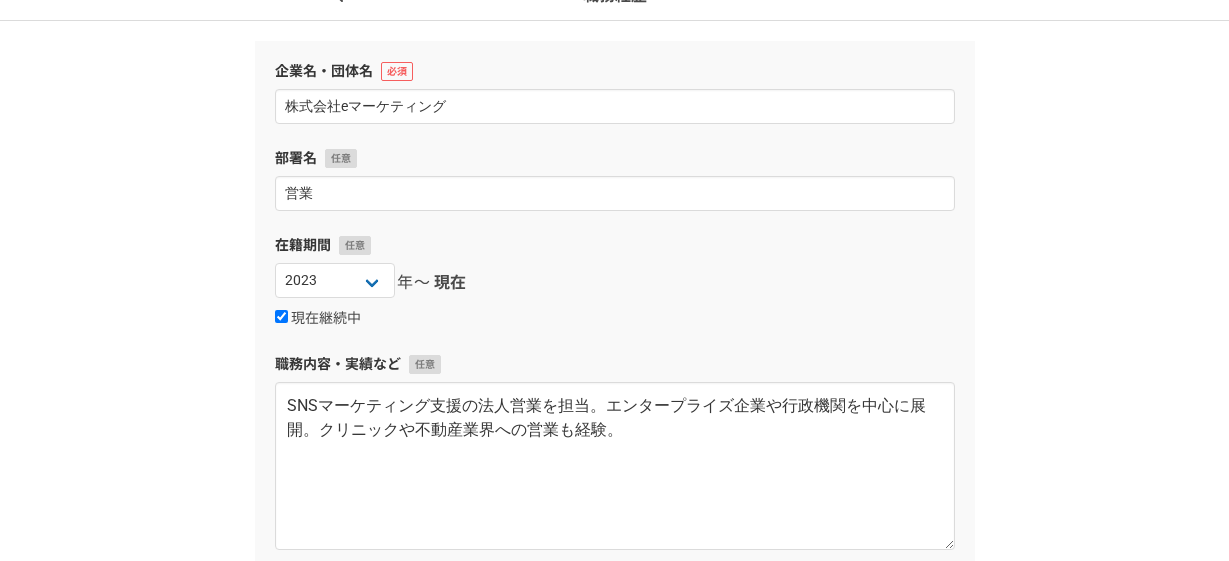 scroll, scrollTop: 105, scrollLeft: 0, axis: vertical 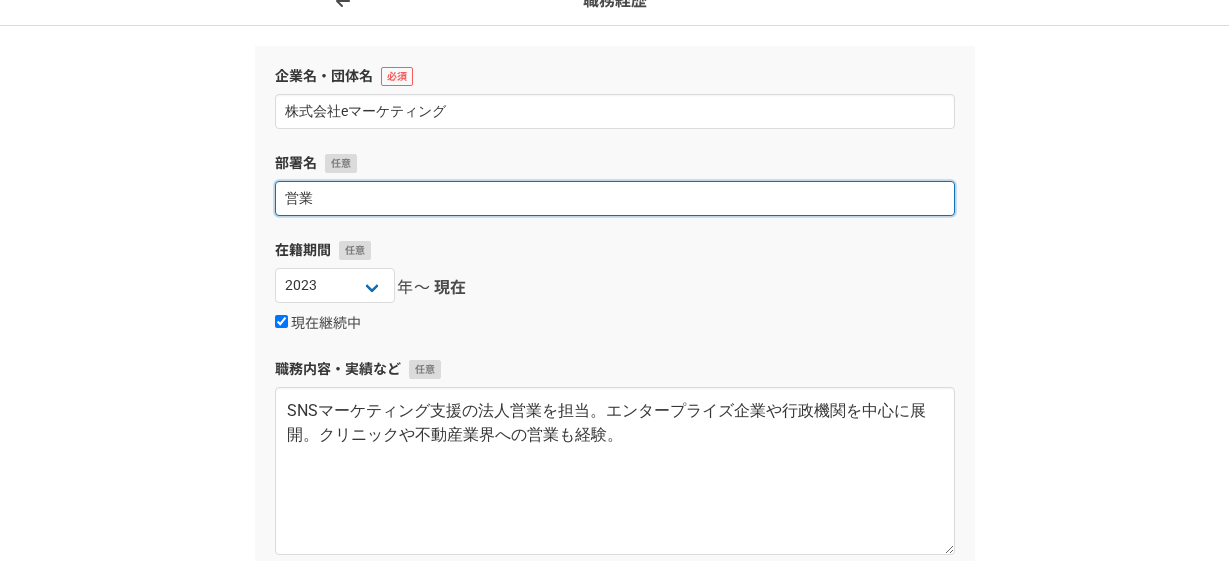 click on "営業" at bounding box center (615, 198) 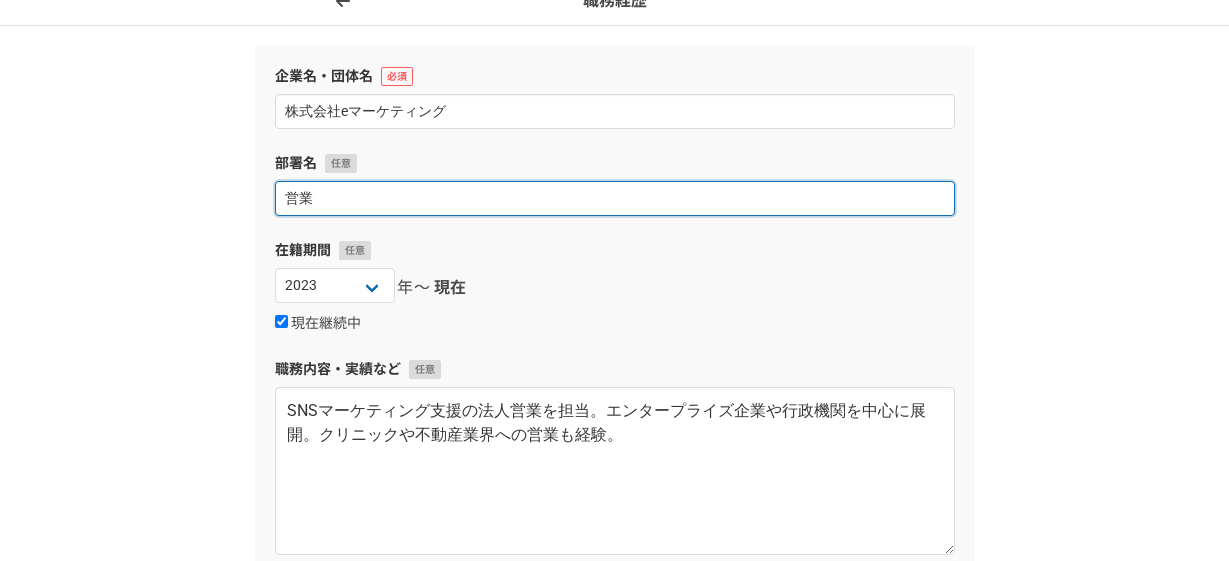 type on "営" 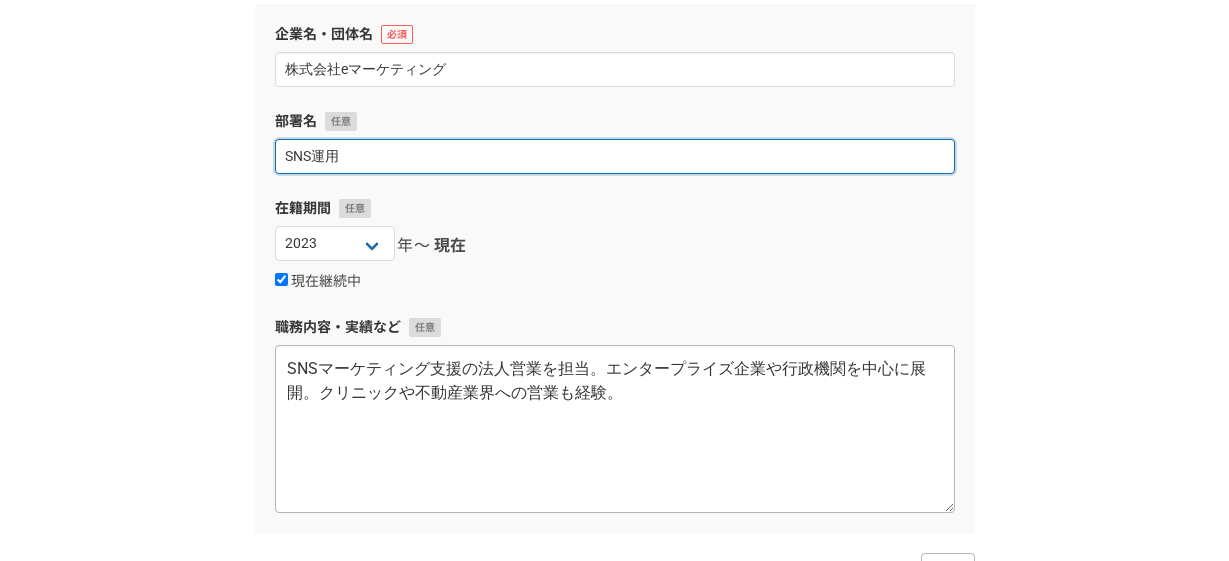 scroll, scrollTop: 0, scrollLeft: 0, axis: both 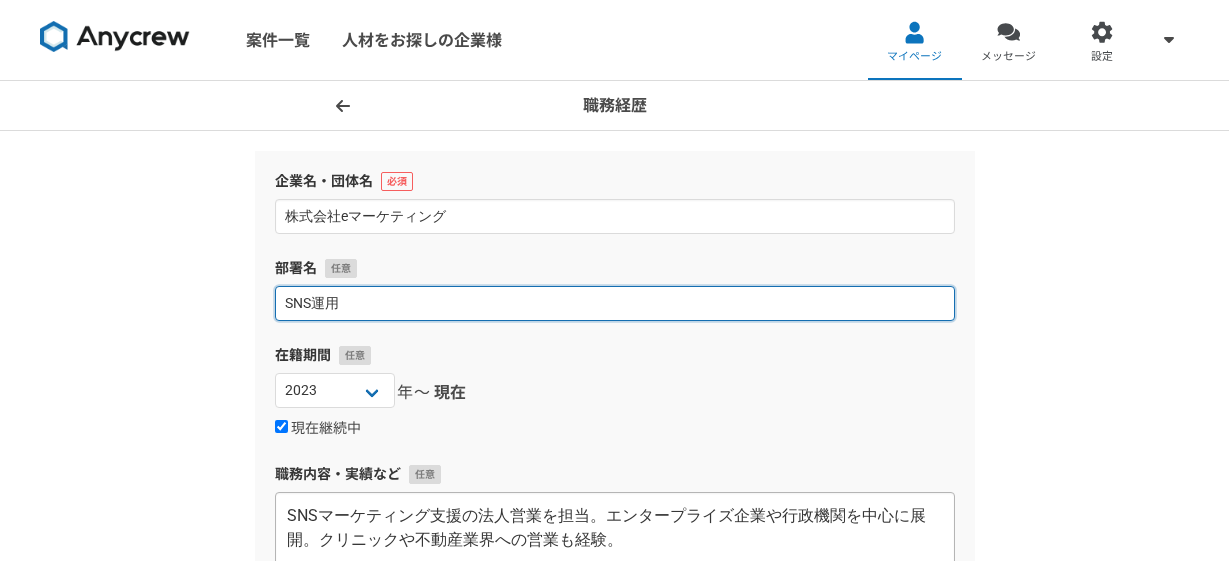 type on "SNS" 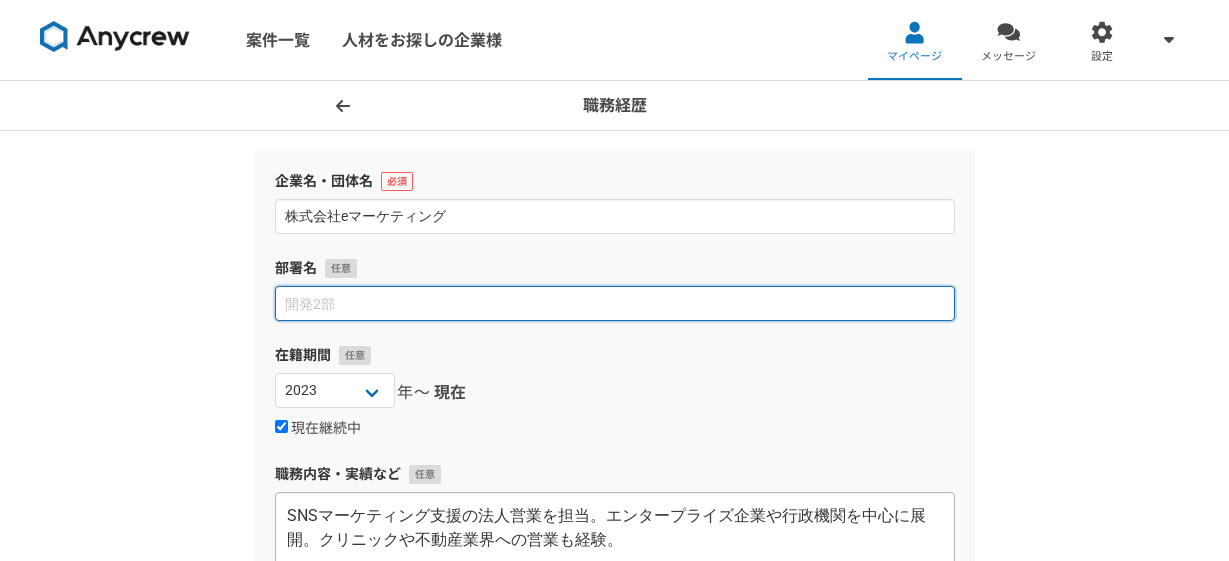 type on "営業" 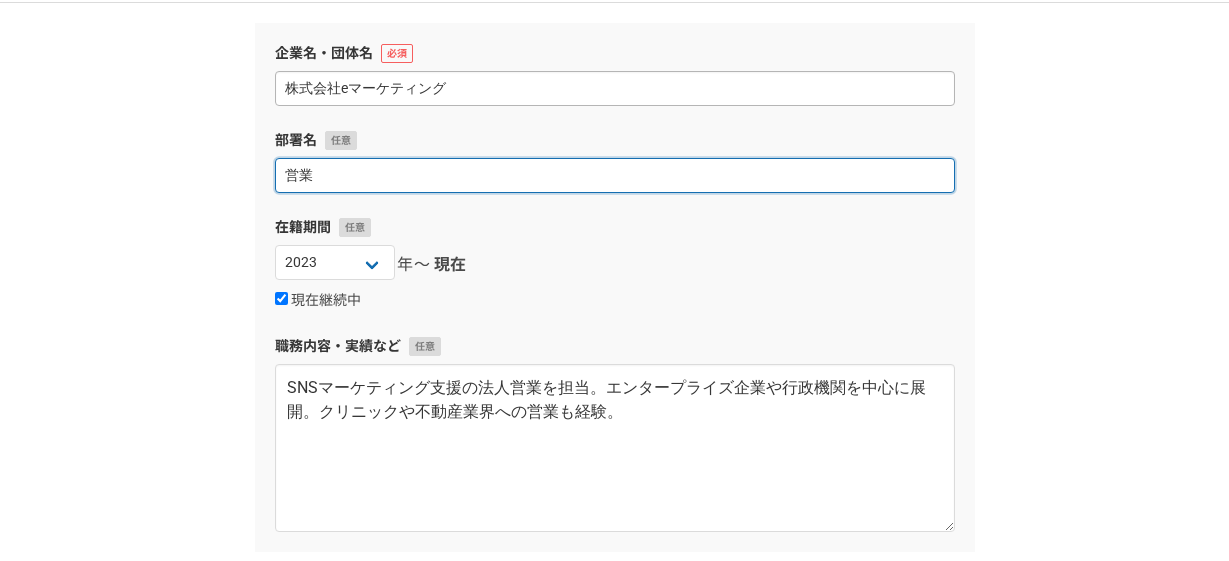 scroll, scrollTop: 0, scrollLeft: 0, axis: both 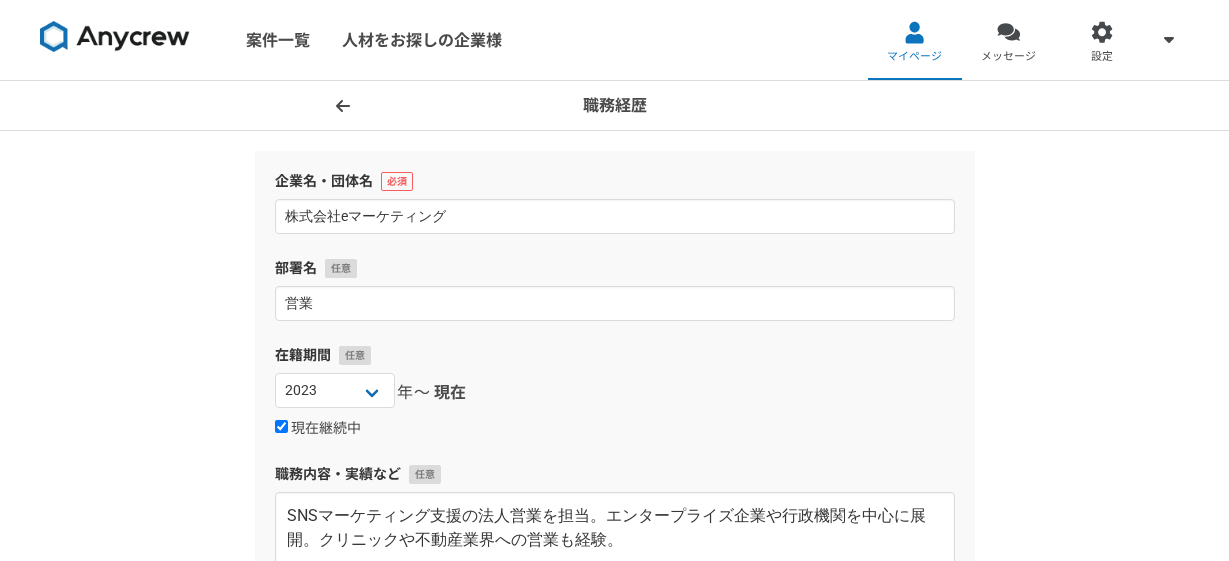 click 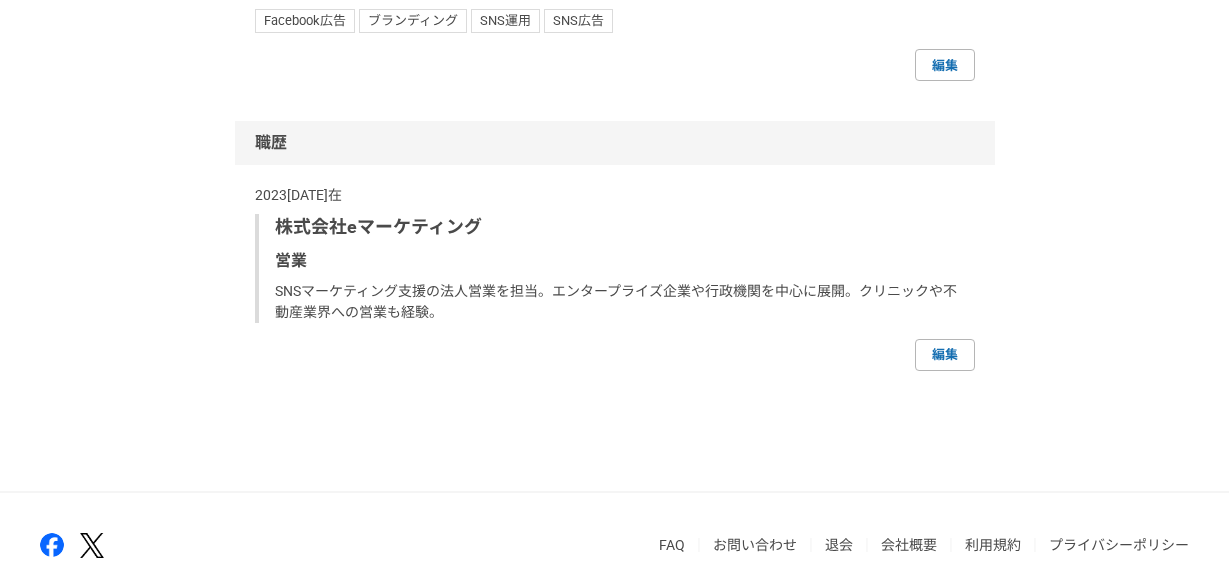 scroll, scrollTop: 1534, scrollLeft: 0, axis: vertical 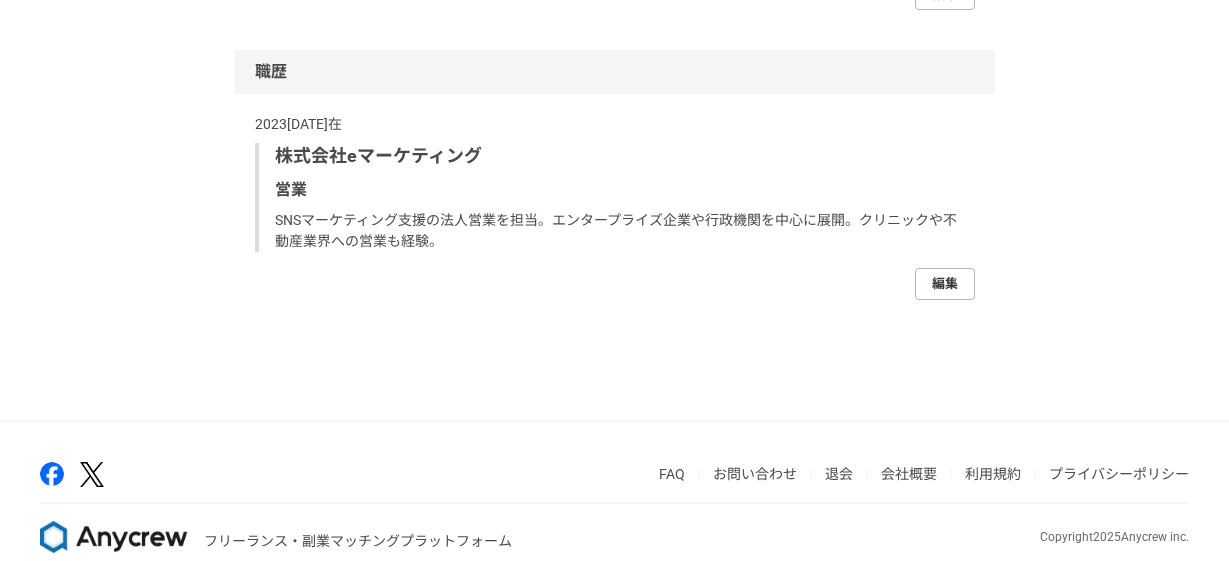 click on "編集" at bounding box center [945, 284] 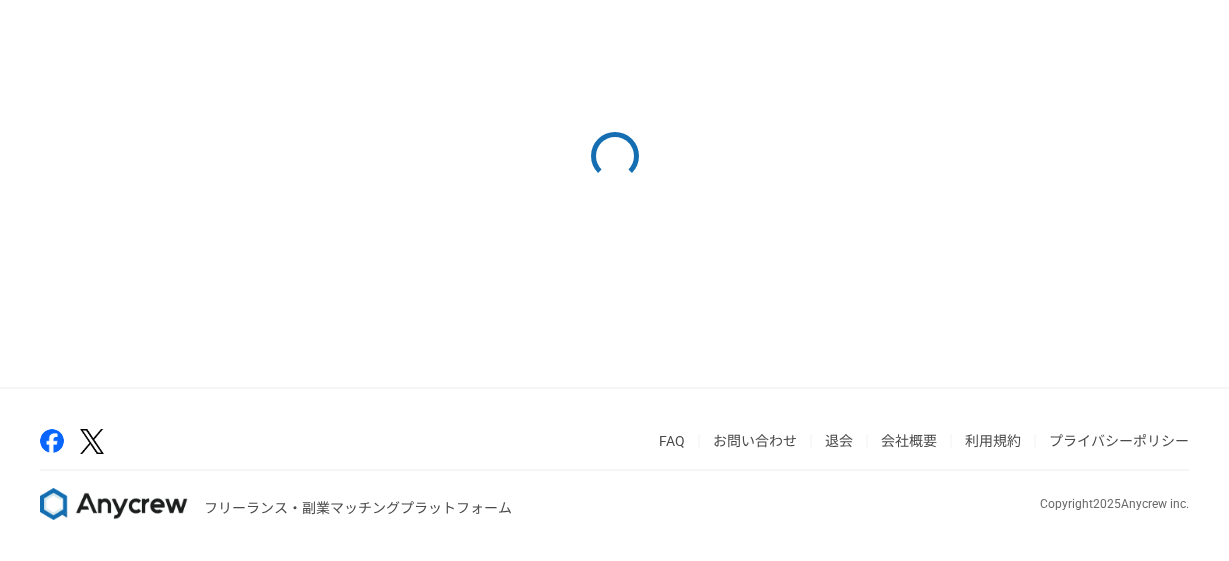 scroll, scrollTop: 0, scrollLeft: 0, axis: both 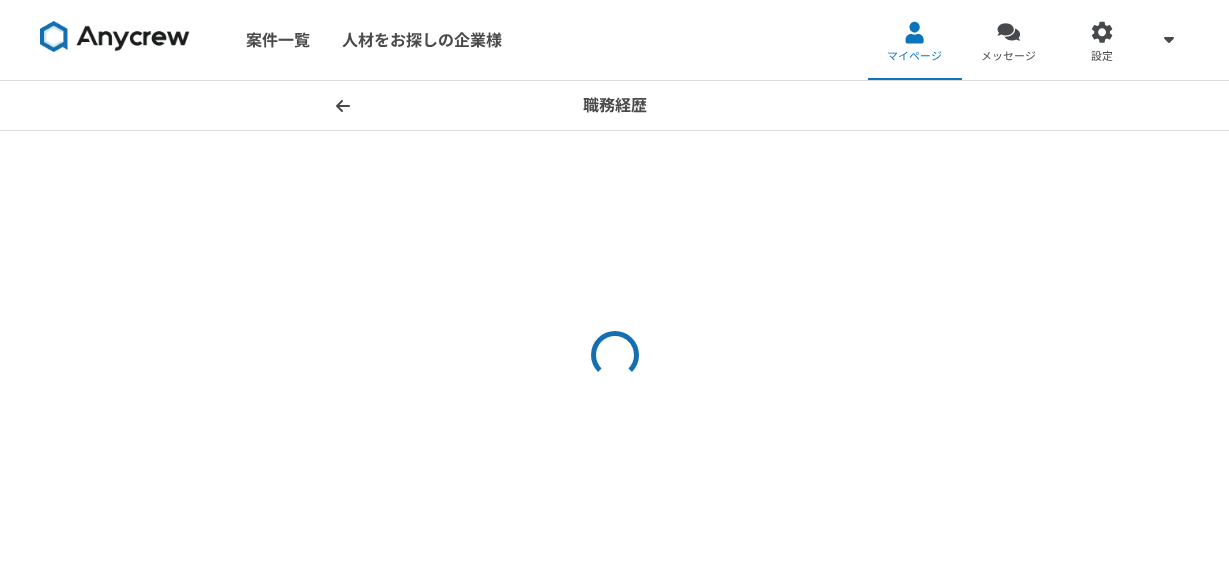 select on "2023" 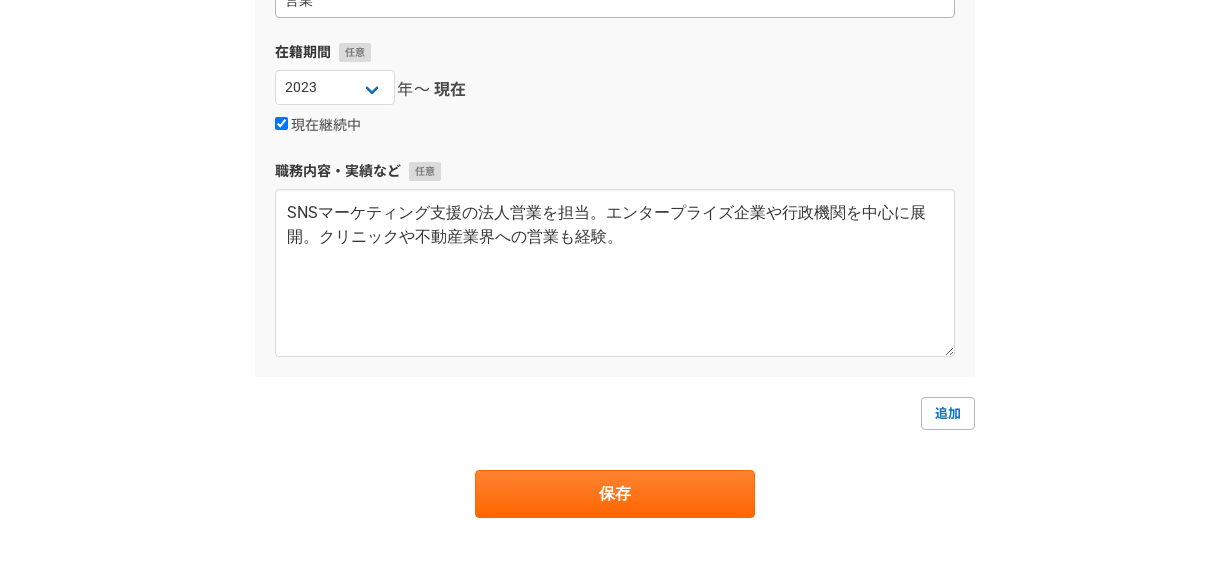 scroll, scrollTop: 397, scrollLeft: 0, axis: vertical 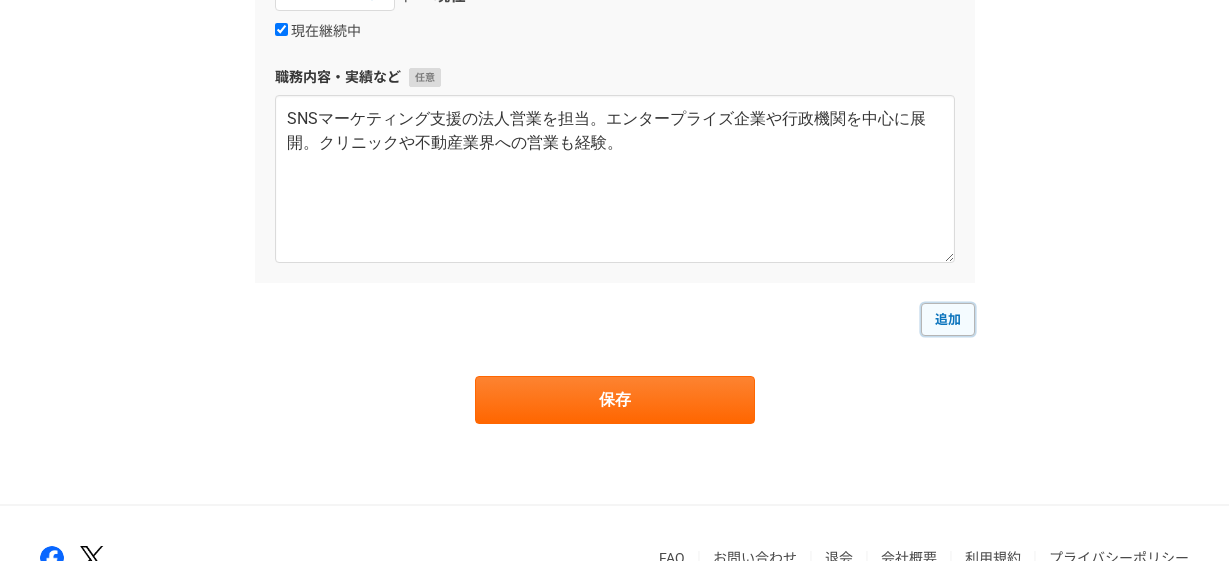 click on "追加" at bounding box center (948, 319) 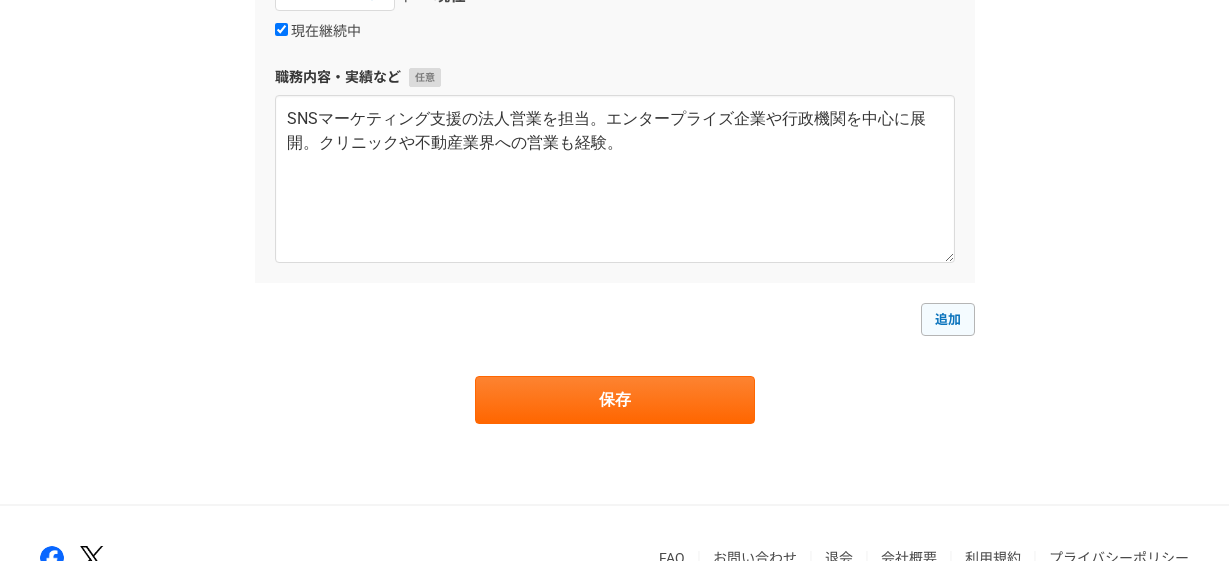 select 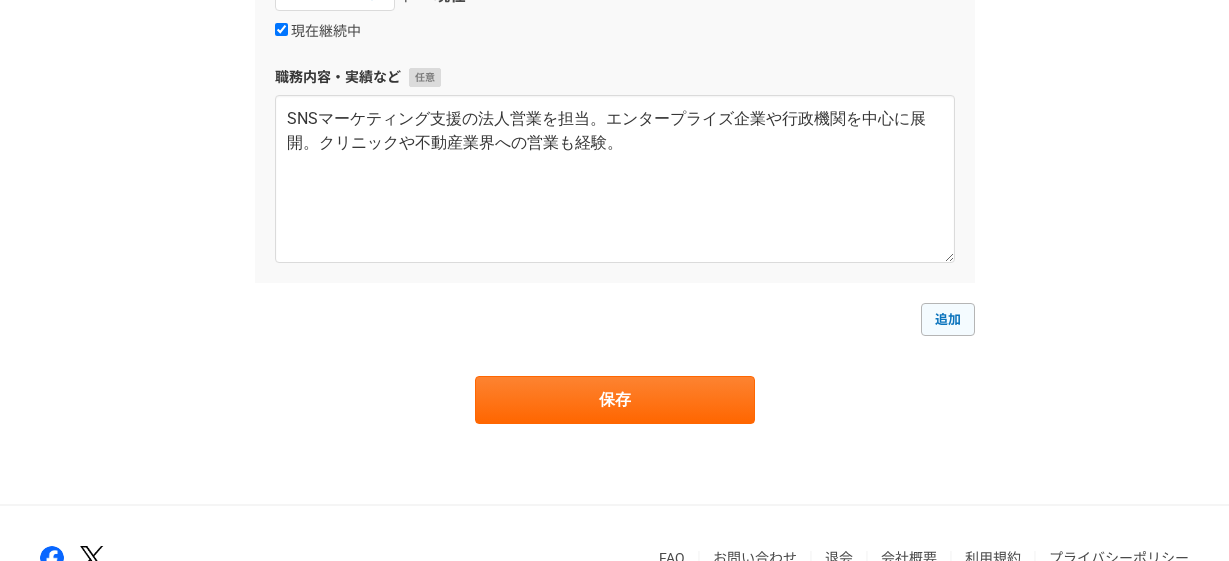 select 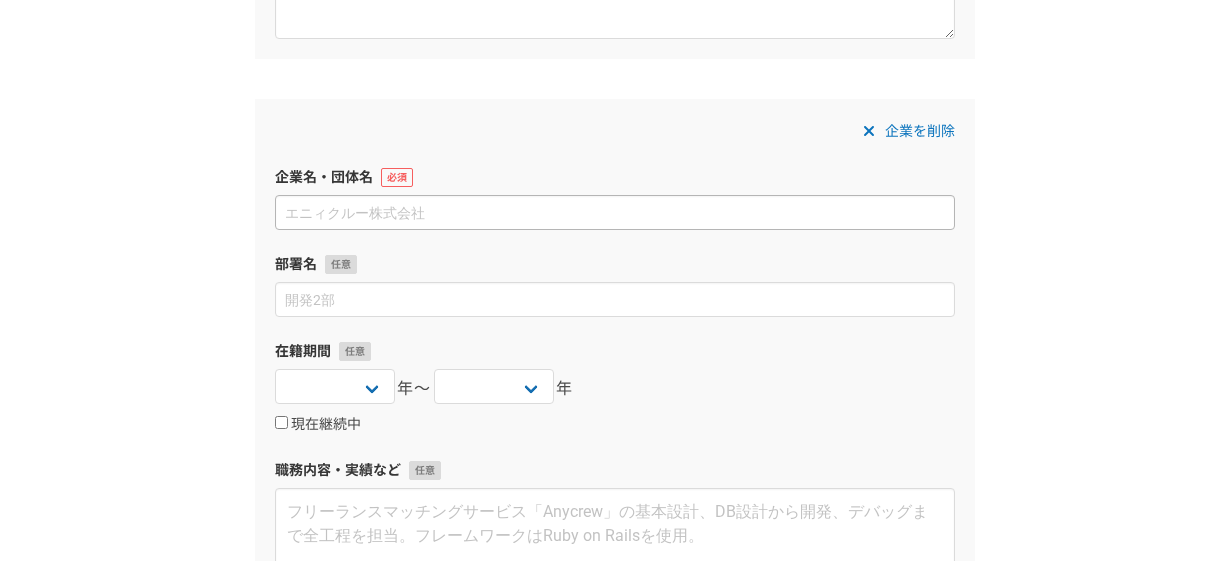 scroll, scrollTop: 622, scrollLeft: 0, axis: vertical 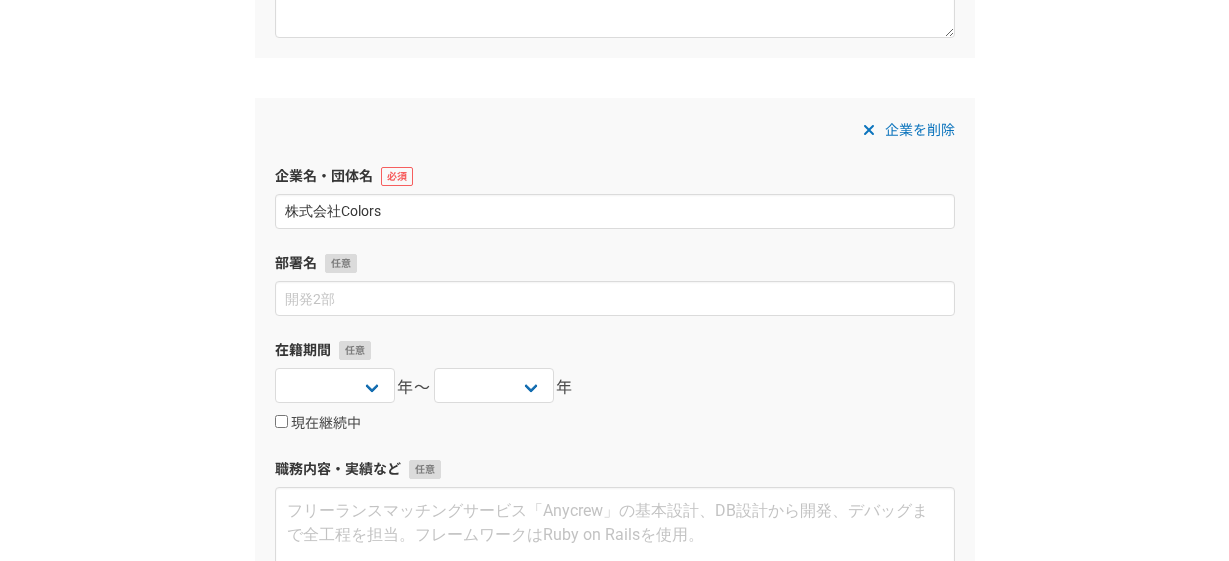 type on "株式会社Colors" 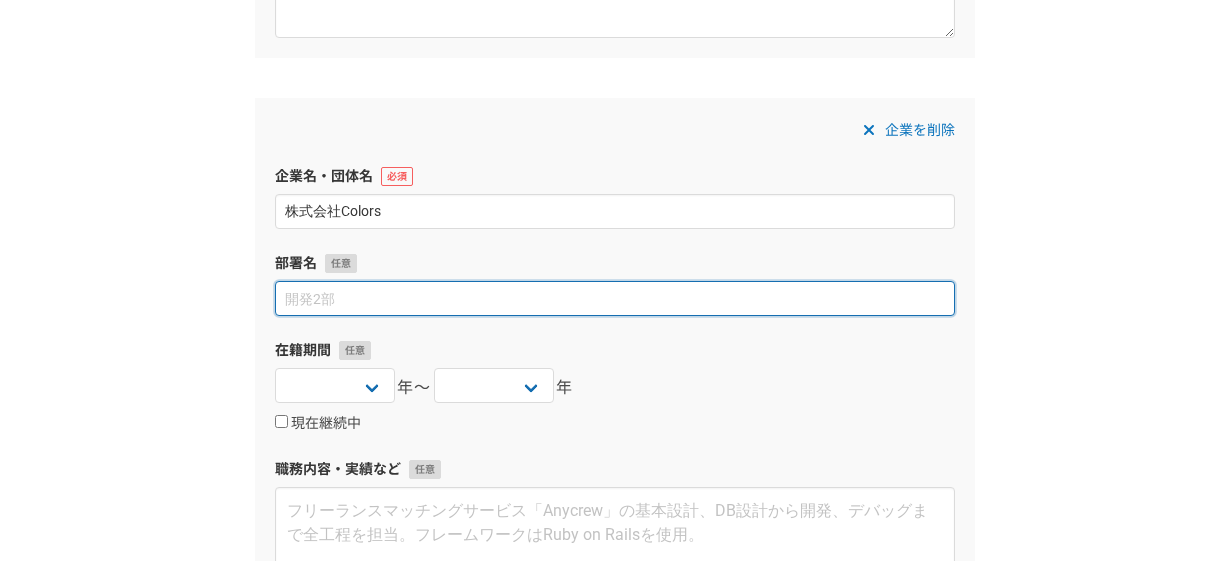 click at bounding box center [615, 298] 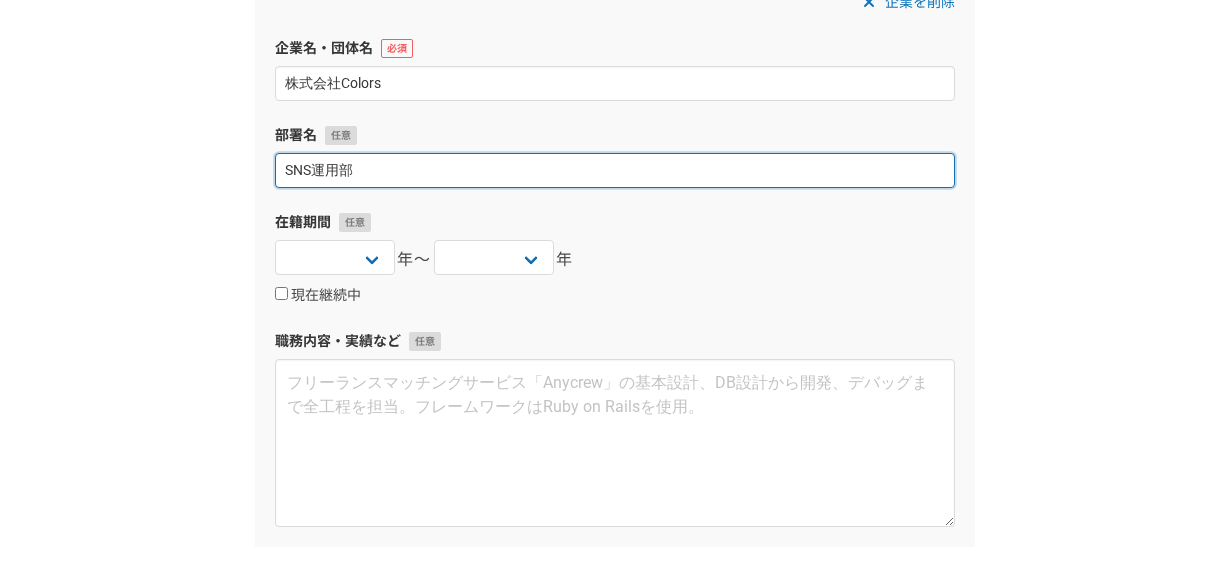 scroll, scrollTop: 799, scrollLeft: 0, axis: vertical 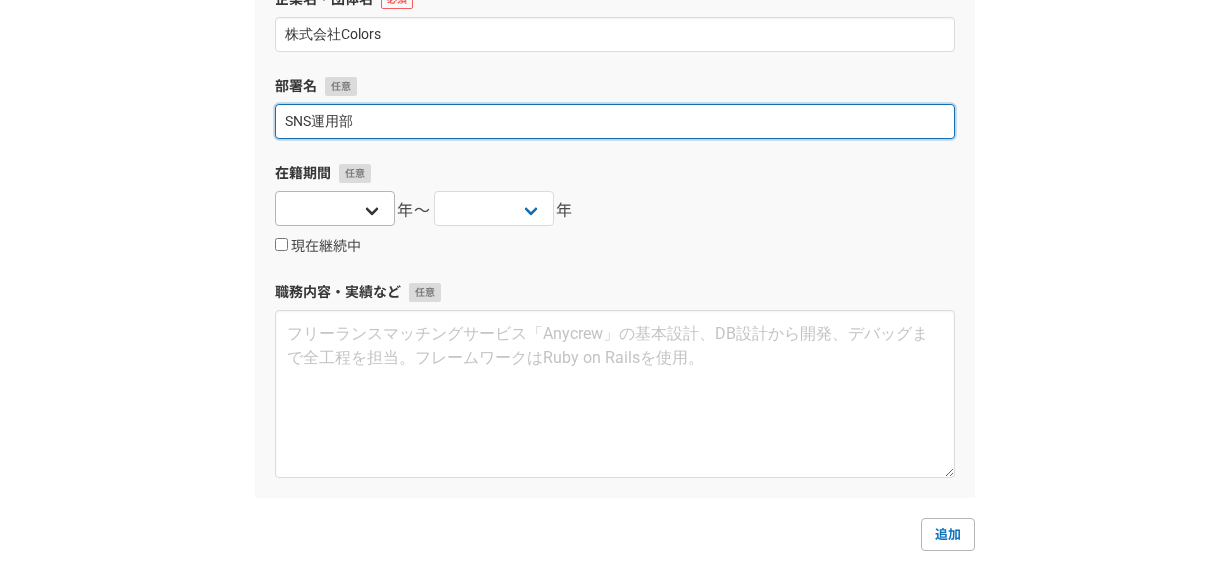 type on "SNS運用部" 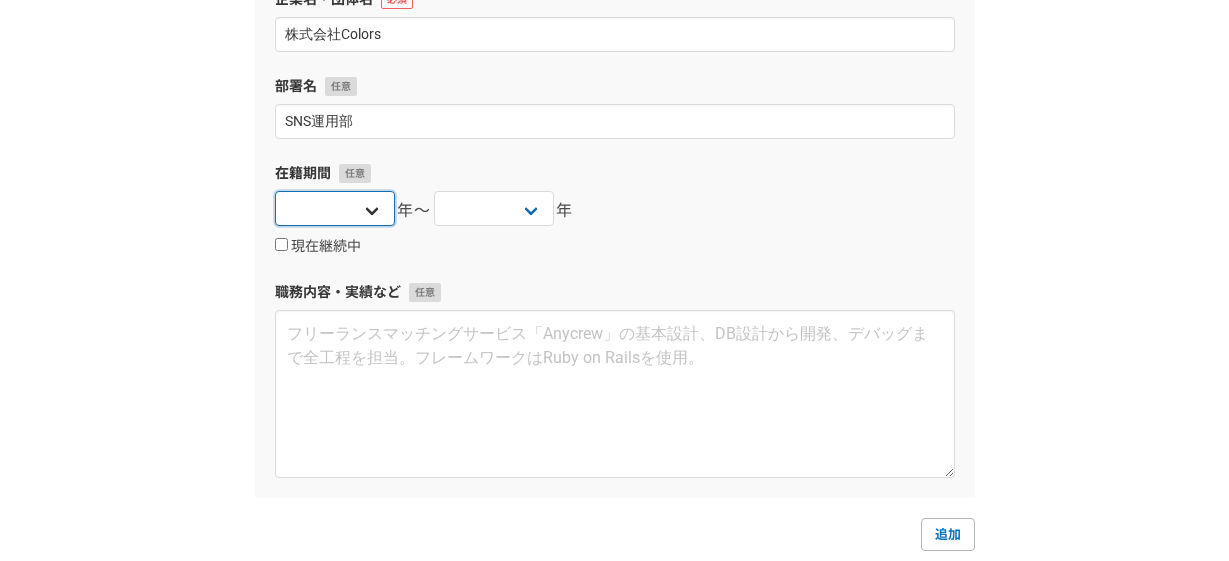click on "2025 2024 2023 2022 2021 2020 2019 2018 2017 2016 2015 2014 2013 2012 2011 2010 2009 2008 2007 2006 2005 2004 2003 2002 2001 2000 1999 1998 1997 1996 1995 1994 1993 1992 1991 1990 1989 1988 1987 1986 1985 1984 1983 1982 1981 1980 1979 1978 1977 1976" at bounding box center (335, 208) 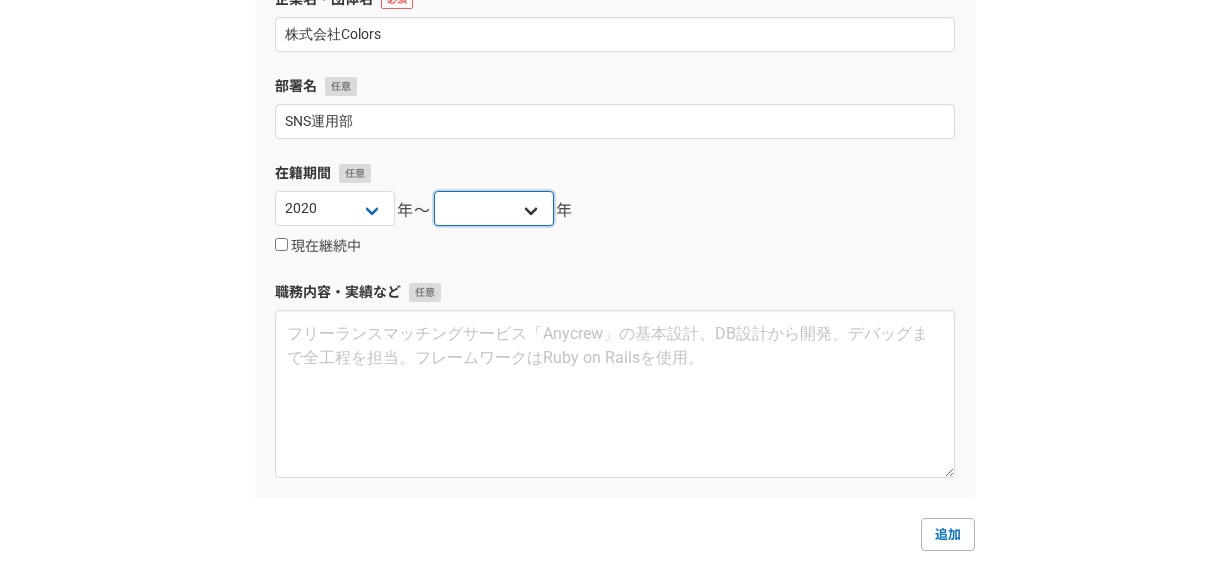 click on "2025 2024 2023 2022 2021 2020 2019 2018 2017 2016 2015 2014 2013 2012 2011 2010 2009 2008 2007 2006 2005 2004 2003 2002 2001 2000 1999 1998 1997 1996 1995 1994 1993 1992 1991 1990 1989 1988 1987 1986 1985 1984 1983 1982 1981 1980 1979 1978 1977 1976" at bounding box center [494, 208] 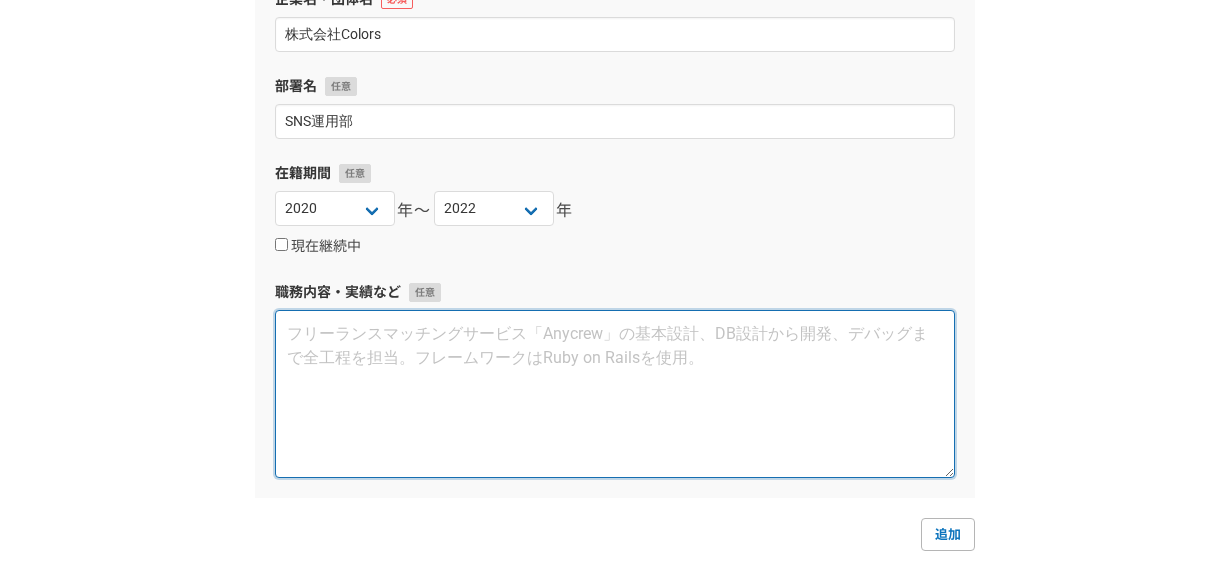 click at bounding box center (615, 394) 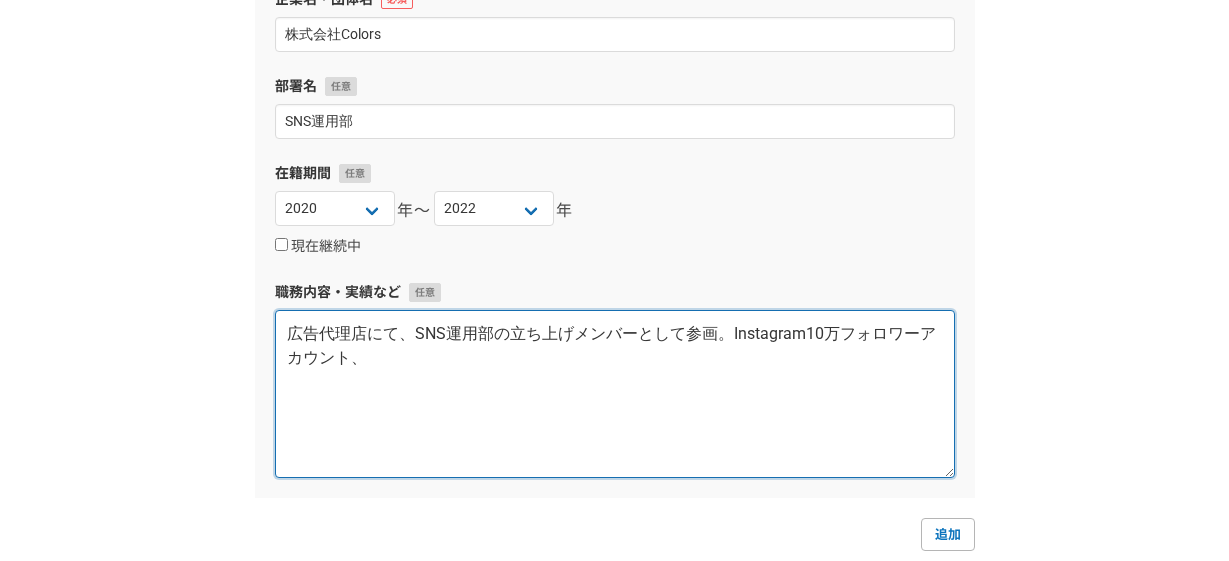 click on "広告代理店にて、SNS運用部の立ち上げメンバーとして参画。Instagram10万フォロワーアカウント、" at bounding box center [615, 394] 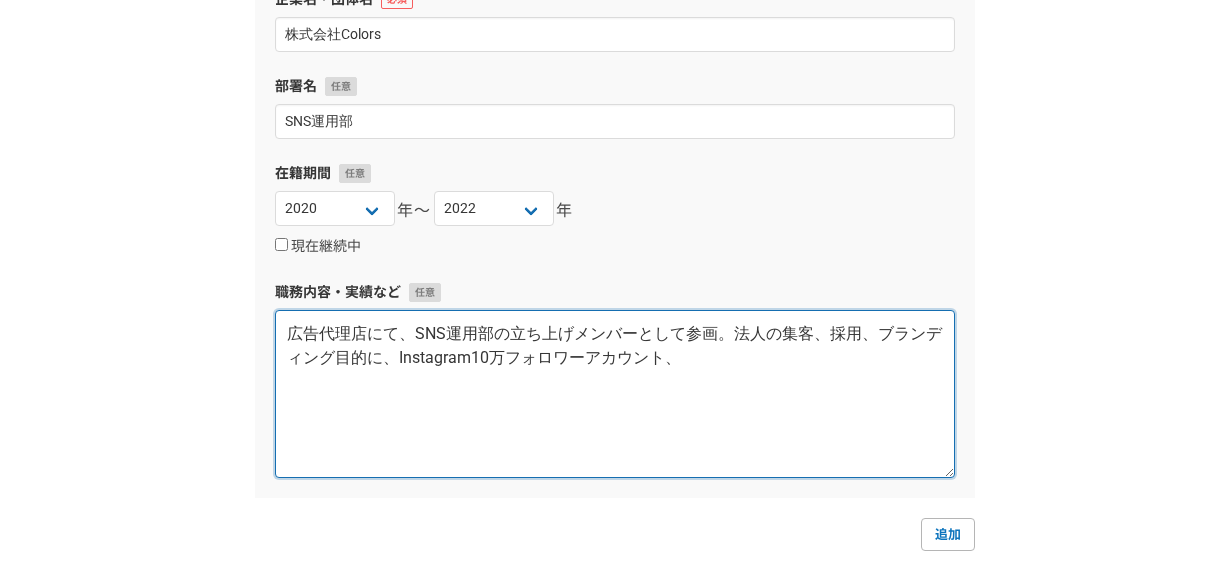 click on "広告代理店にて、SNS運用部の立ち上げメンバーとして参画。法人の集客、採用、ブランディング目的に、Instagram10万フォロワーアカウント、" at bounding box center [615, 394] 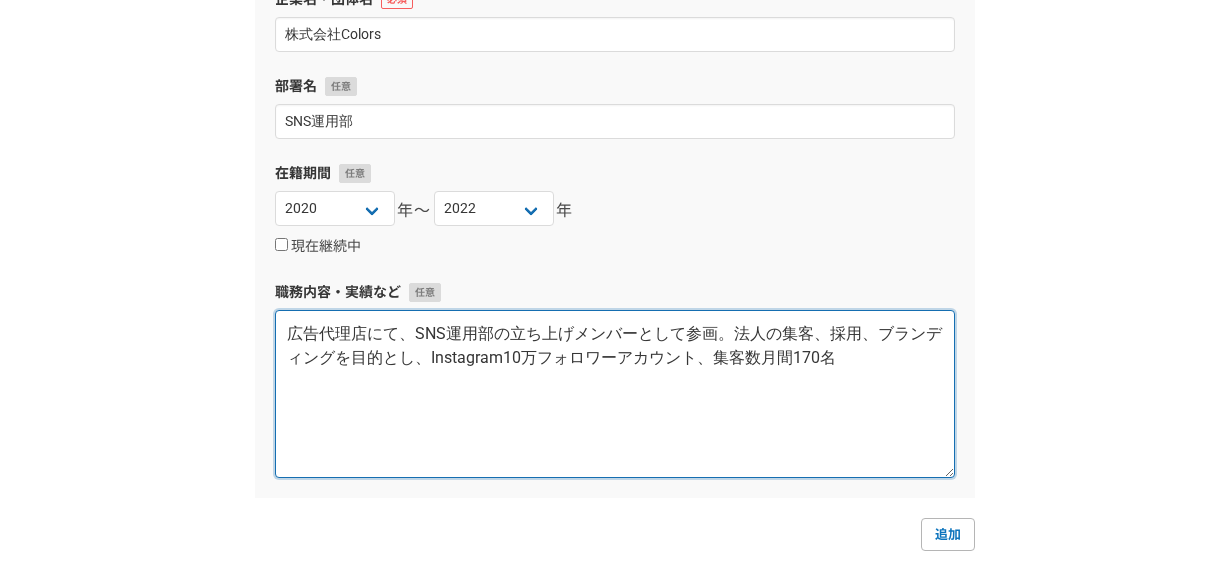 click on "広告代理店にて、SNS運用部の立ち上げメンバーとして参画。法人の集客、採用、ブランディングを目的とし、Instagram10万フォロワーアカウント、集客数月間170名" at bounding box center [615, 394] 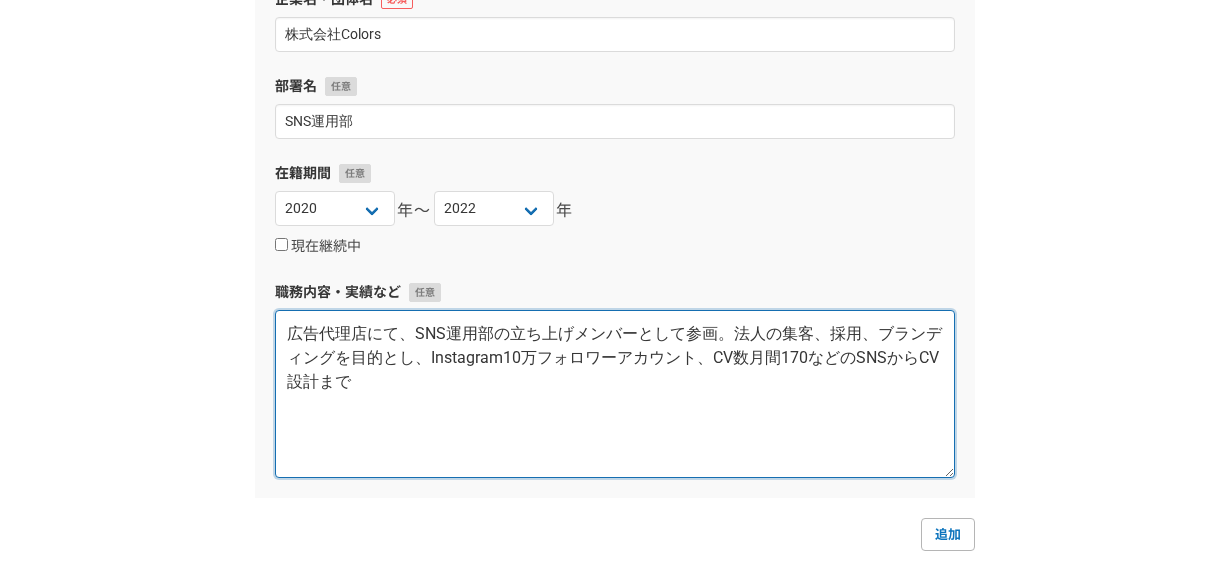 click on "広告代理店にて、SNS運用部の立ち上げメンバーとして参画。法人の集客、採用、ブランディングを目的とし、Instagram10万フォロワーアカウント、CV数月間170などのSNSからCV設計まで" at bounding box center [615, 394] 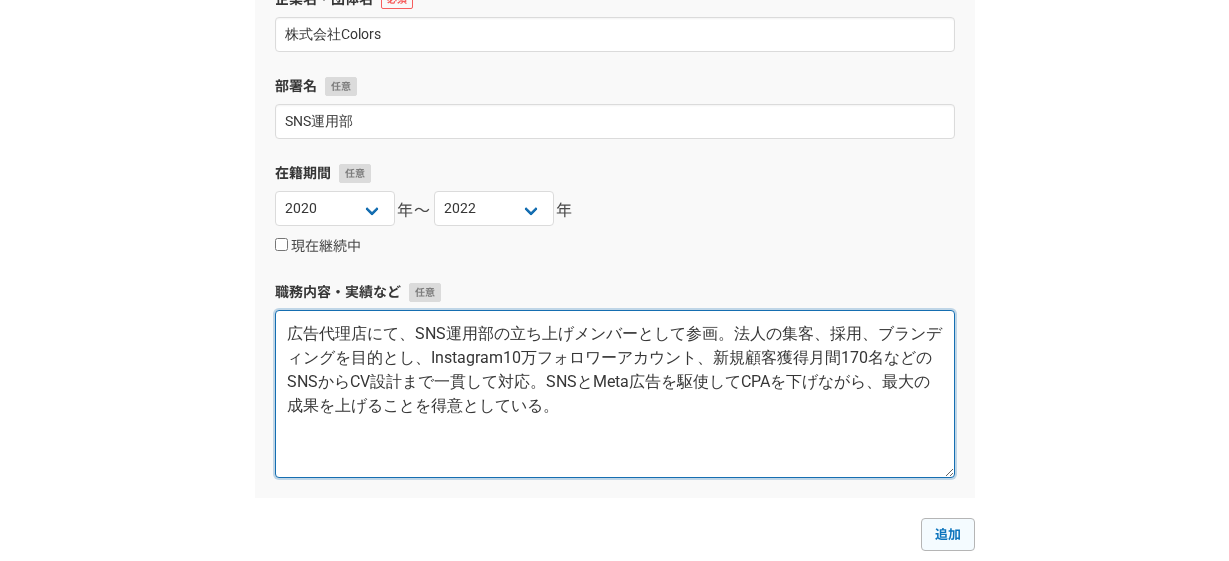 type on "広告代理店にて、SNS運用部の立ち上げメンバーとして参画。法人の集客、採用、ブランディングを目的とし、Instagram10万フォロワーアカウント、新規顧客獲得月間170名などのSNSからCV設計まで一貫して対応。SNSとMeta広告を駆使してCPAを下げながら、最大の成果を上げることを得意としている。" 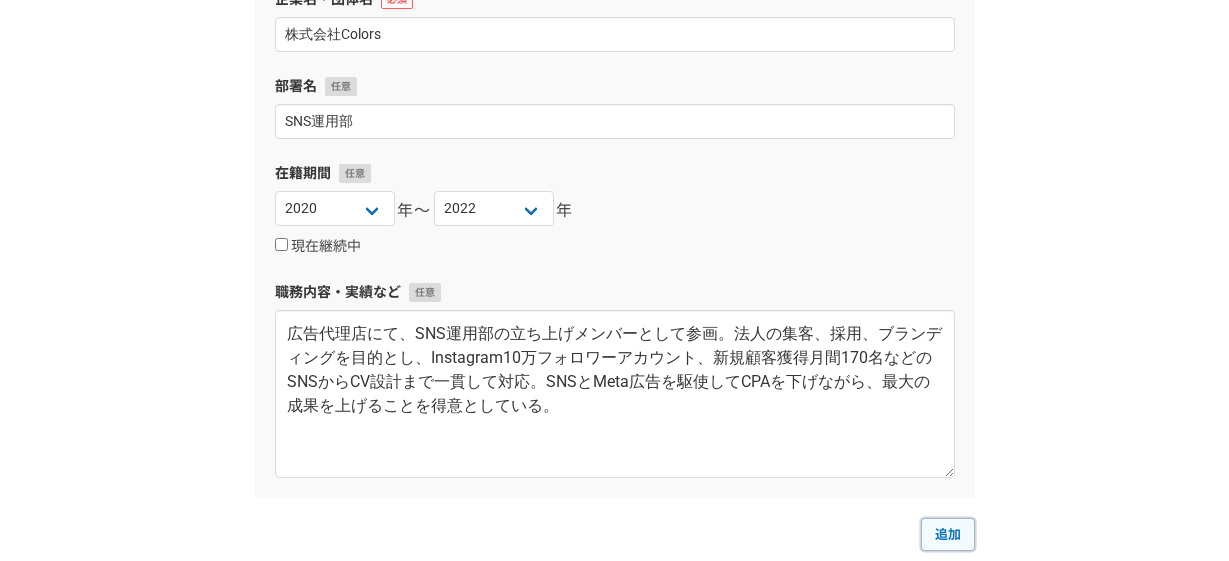 click on "追加" at bounding box center [948, 534] 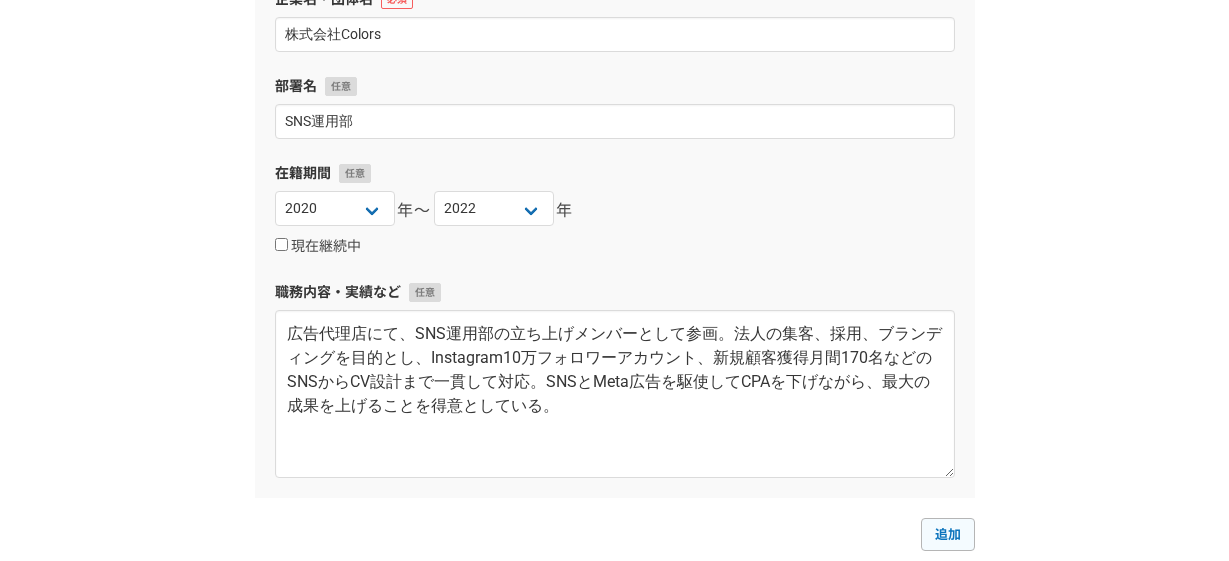 select 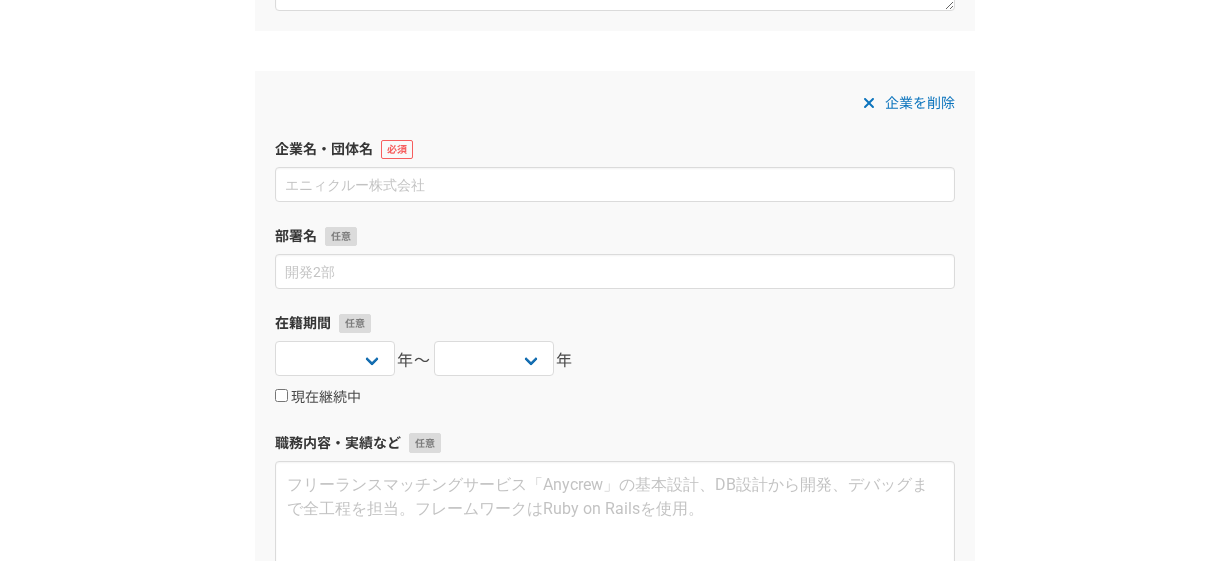 scroll, scrollTop: 986, scrollLeft: 0, axis: vertical 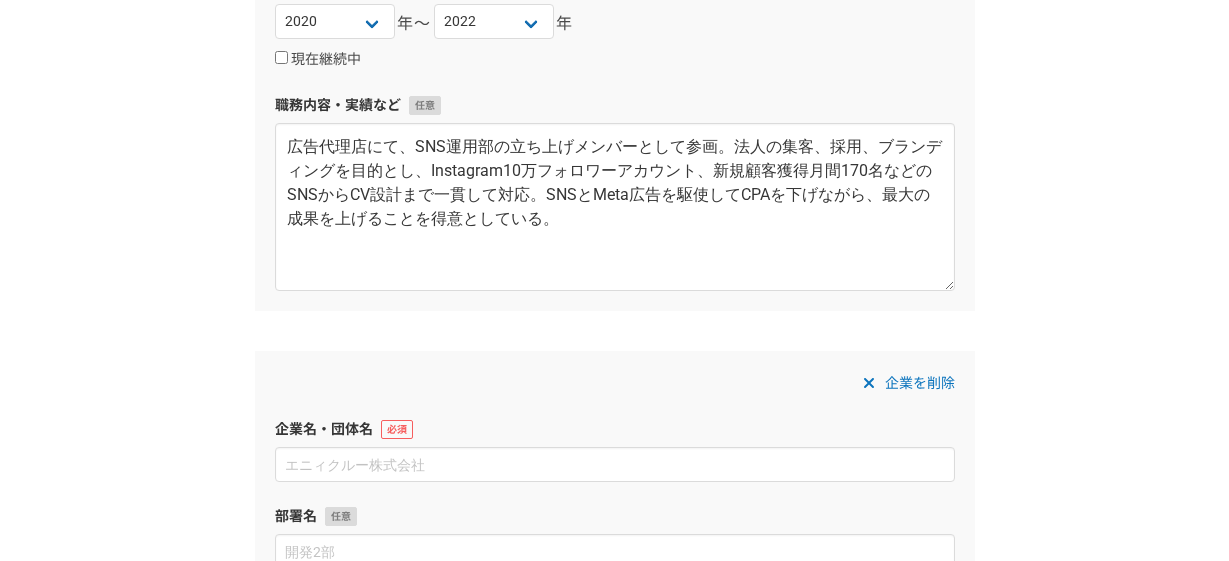 click on "企業を削除" at bounding box center (920, 383) 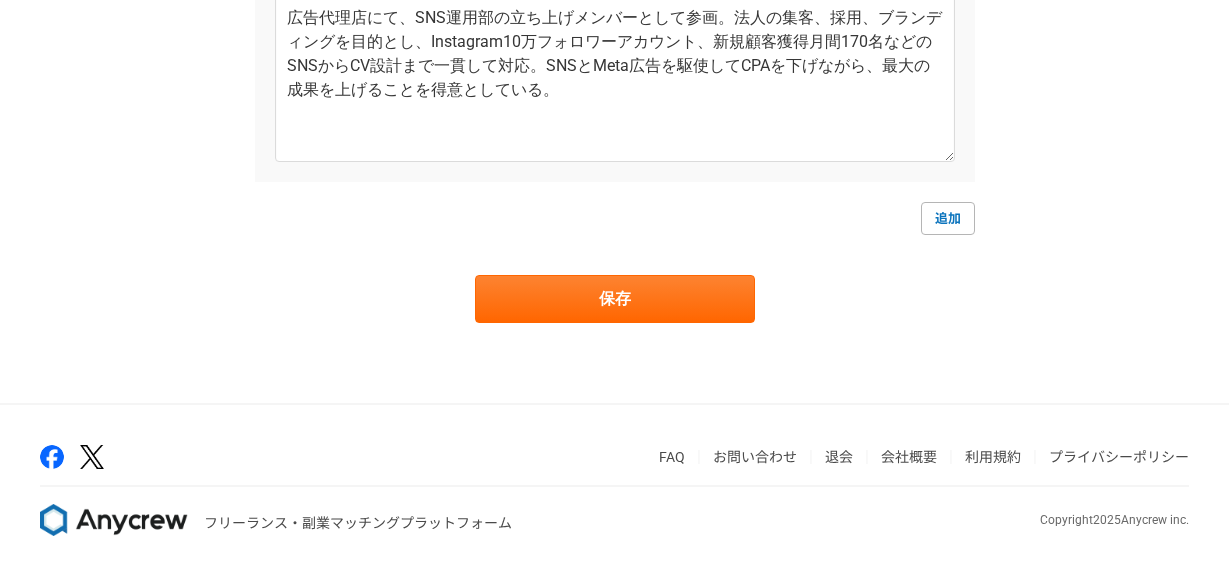 scroll, scrollTop: 1125, scrollLeft: 0, axis: vertical 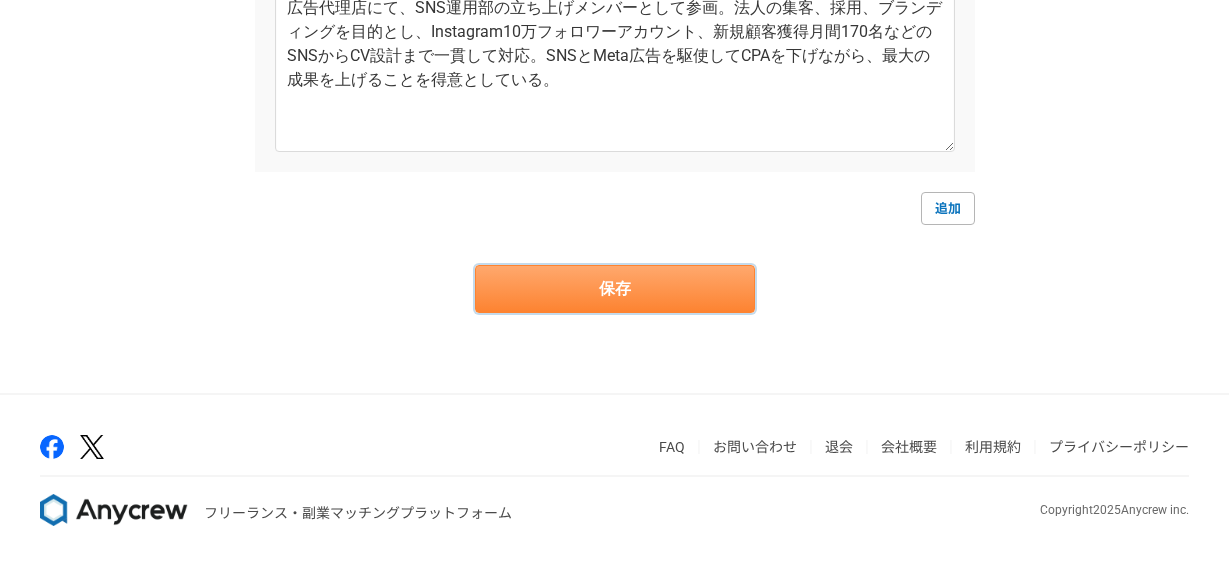 click on "保存" at bounding box center [615, 289] 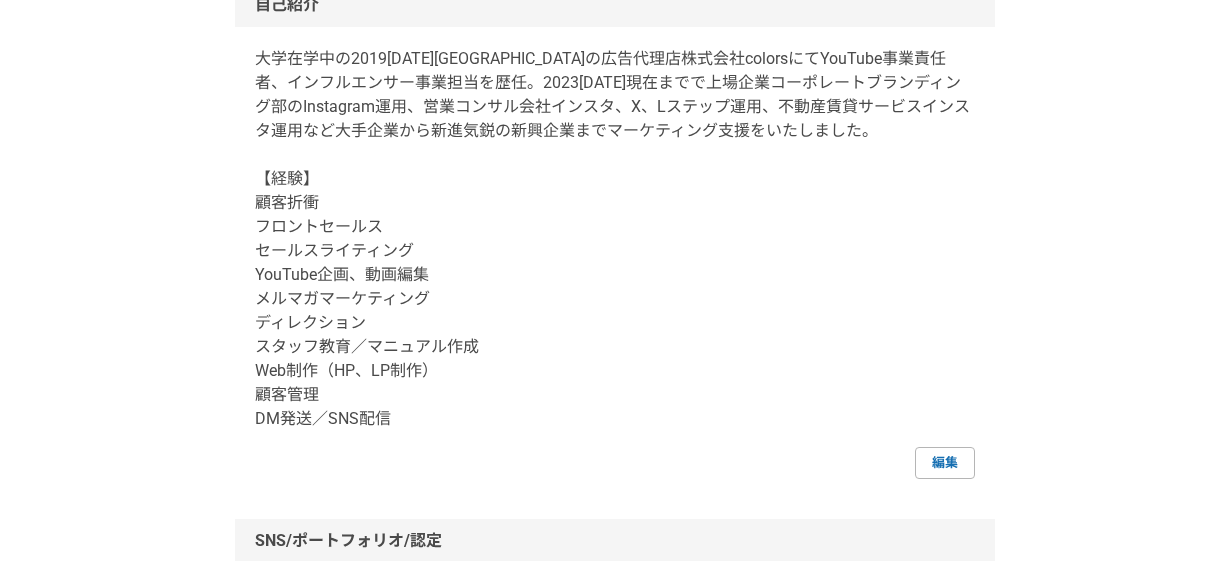 scroll, scrollTop: 257, scrollLeft: 0, axis: vertical 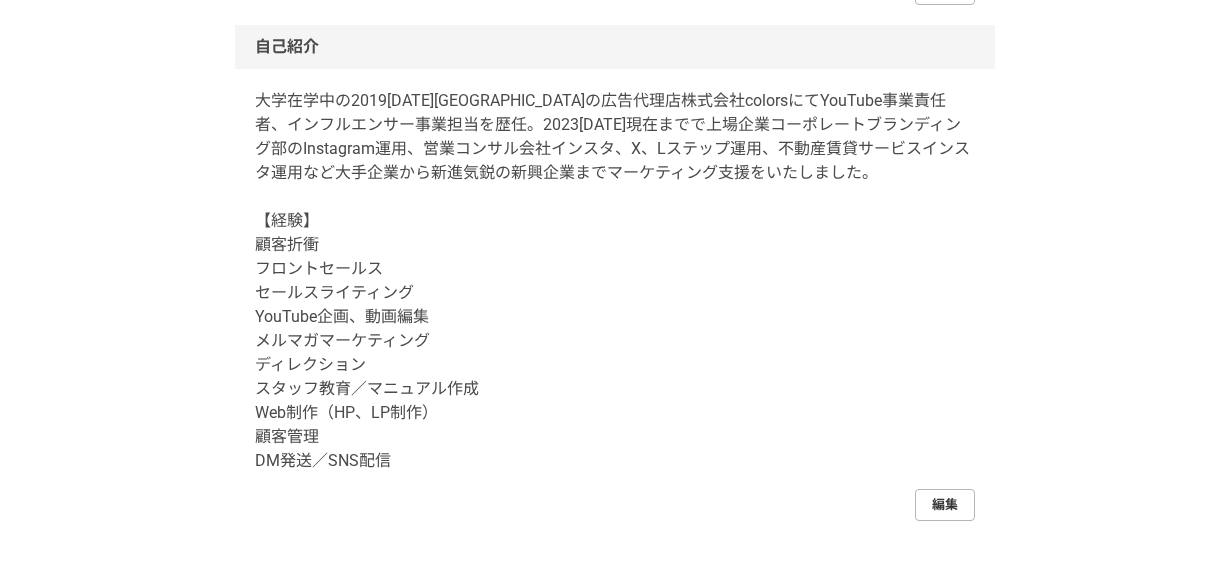 click on "編集" at bounding box center (945, 505) 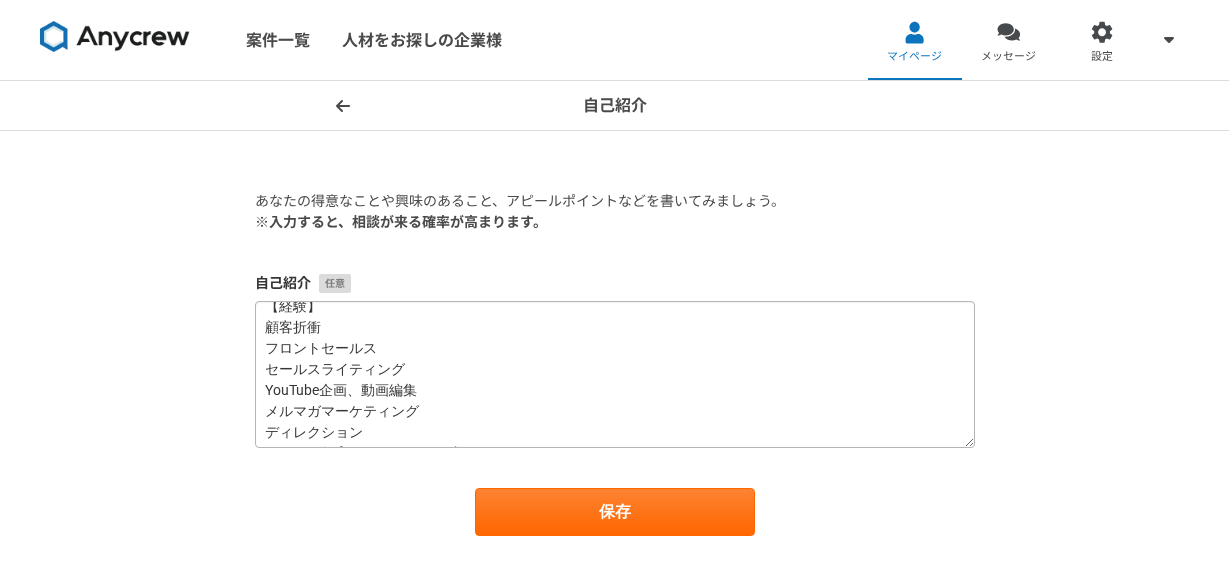 scroll, scrollTop: 127, scrollLeft: 0, axis: vertical 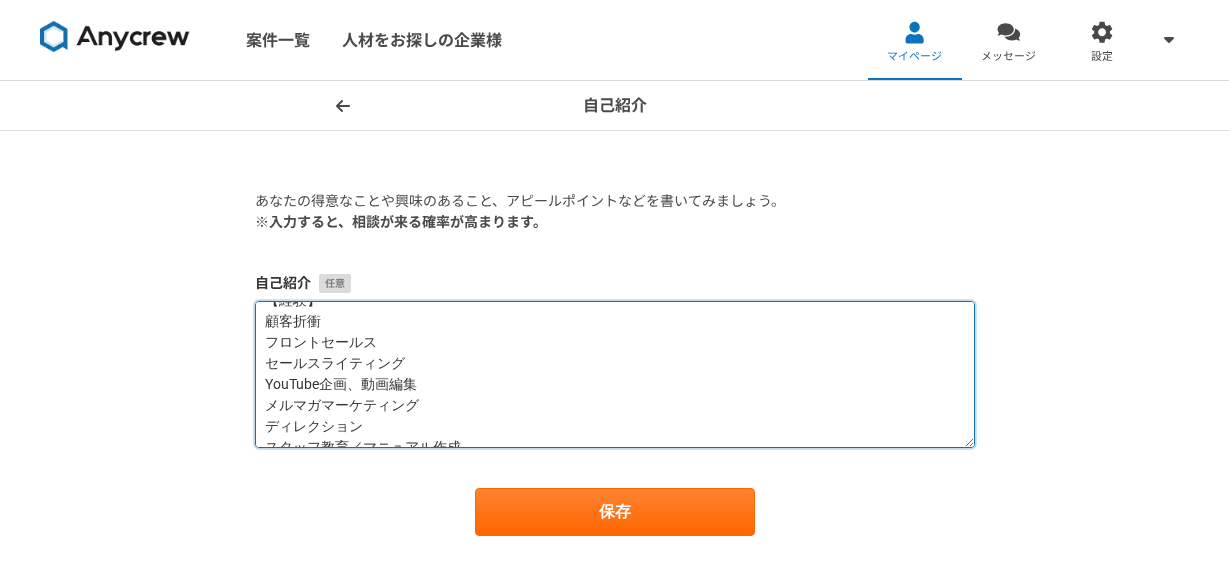 click on "大学在学中の2019[DATE][GEOGRAPHIC_DATA]の広告代理店株式会社colorsにてYouTube事業責任者、インフルエンサー事業担当を歴任。2023[DATE]現在までで上場企業コーポレートブランディング部のInstagram運用、営業コンサル会社インスタ、X、Lステップ運用、不動産賃貸サービスインスタ運用など大手企業から新進気鋭の新興企業までマーケティング支援をいたしました。
【経験】
顧客折衝
フロントセールス
セールスライティング
YouTube企画、動画編集
メルマガマーケティング
ディレクション
スタッフ教育／マニュアル作成
Web制作（HP、LP制作）
顧客管理
DM発送／SNS配信" at bounding box center [615, 374] 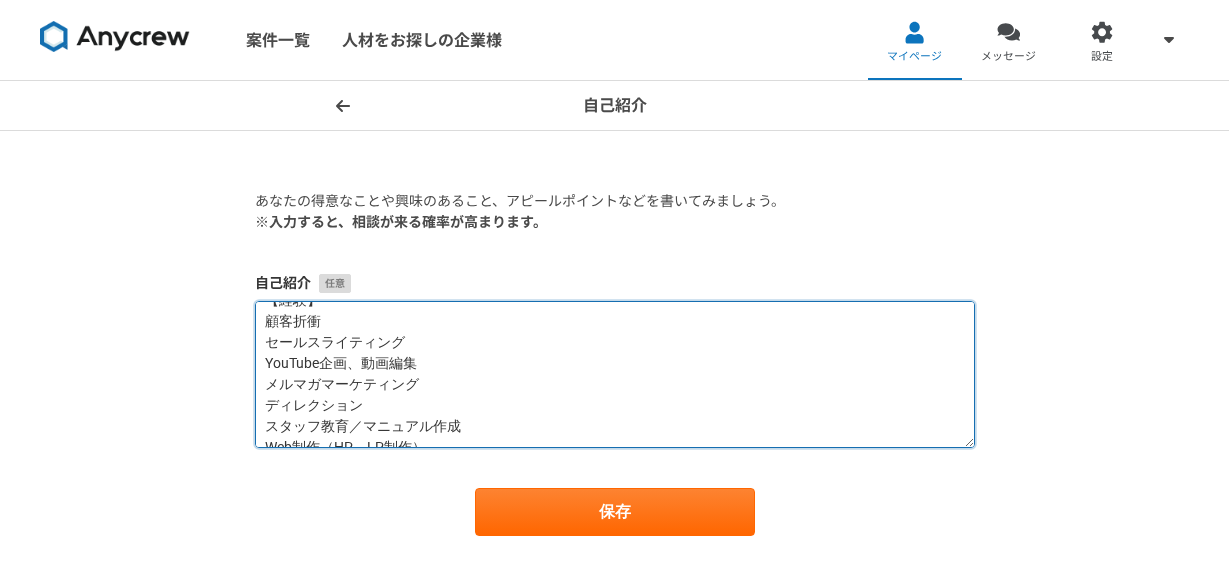 click on "大学在学中の[DATE]に[GEOGRAPHIC_DATA]の広告代理店株式会社colorsにてYouTube事業責任者、インフルエンサー事業担当を歴任。[DATE]から現在までで上場企業コーポレートブランディング部のInstagram運用、営業コンサル会社インスタ、X、Lステップ運用、不動産賃貸サービスインスタ運用など大手企業から新進気鋭の新興企業までマーケティング支援をいたしました。
【経験】
顧客折衝
セールスライティング
YouTube企画、動画編集
メルマガマーケティング
ディレクション
スタッフ教育／マニュアル作成
Web制作（HP、LP制作）
顧客管理
DM発送／SNS配信" at bounding box center [615, 374] 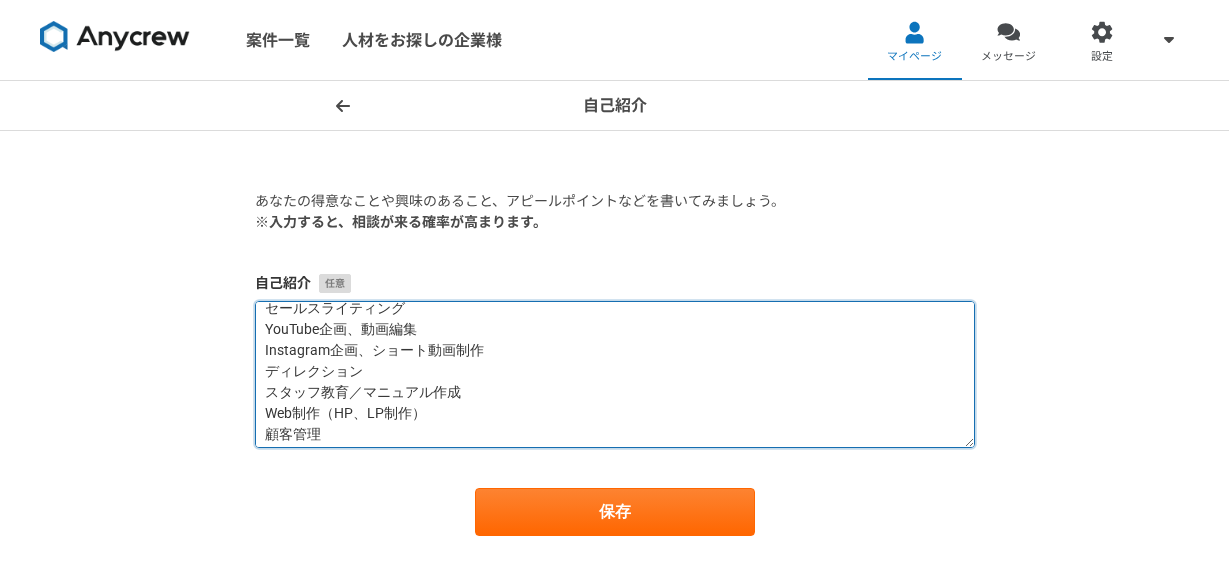 scroll, scrollTop: 189, scrollLeft: 0, axis: vertical 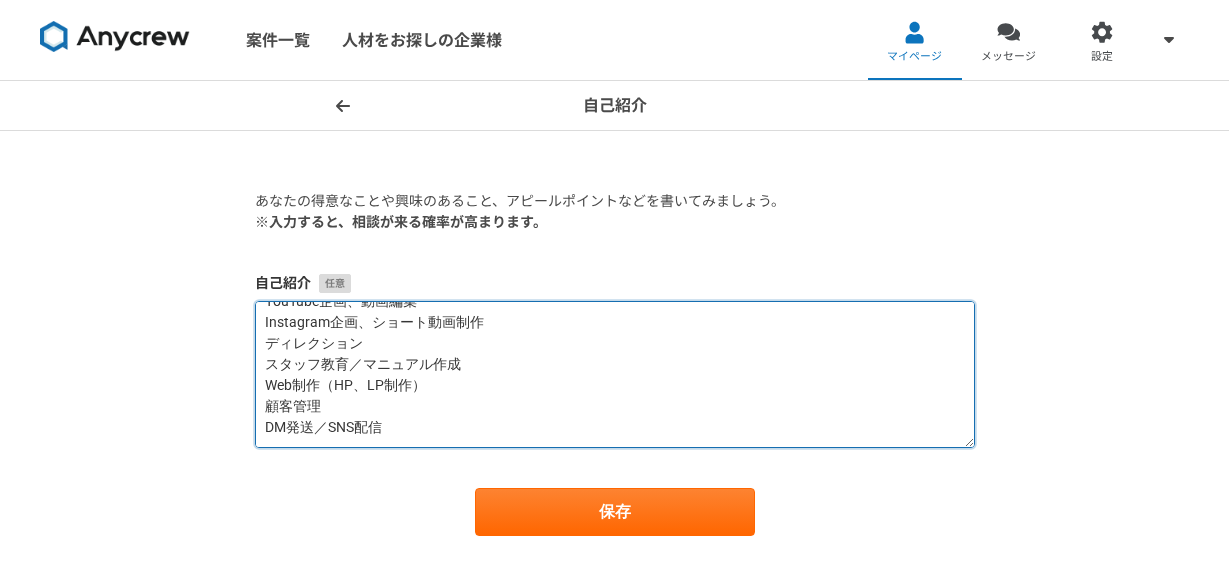 click on "大学在学中の20[DATE][GEOGRAPHIC_DATA]の広告代理店株式会社colorsにてYouTube事業責任者、インフルエンサー事業担当を歴任。20[DATE]ら現在までで上場企業コーポレートブランディング部のInstagram運用、営業コンサル会社インスタ、X、Lステップ運用、不動産賃貸サービスインスタ運用など大手企業から新進気鋭の新興企業までマーケティング支援をいたしました。
【経験】
顧客折衝
セールスライティング
YouTube企画、動画編集
Instagram企画、ショート動画制作
ディレクション
スタッフ教育／マニュアル作成
Web制作（HP、LP制作）
顧客管理
DM発送／SNS配信" at bounding box center (615, 374) 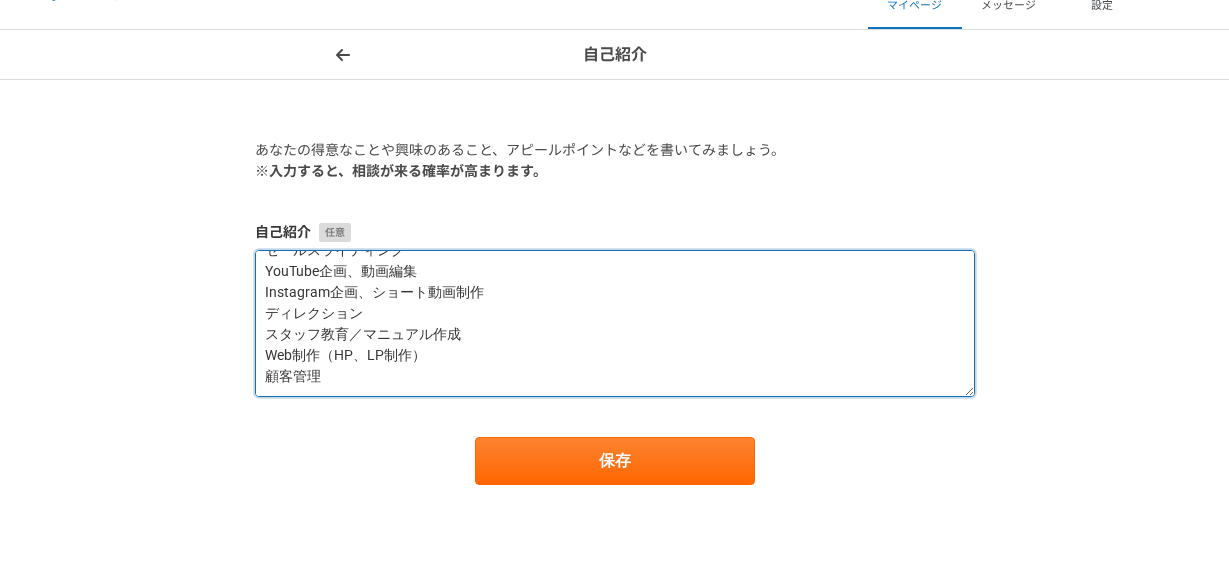 scroll, scrollTop: 53, scrollLeft: 0, axis: vertical 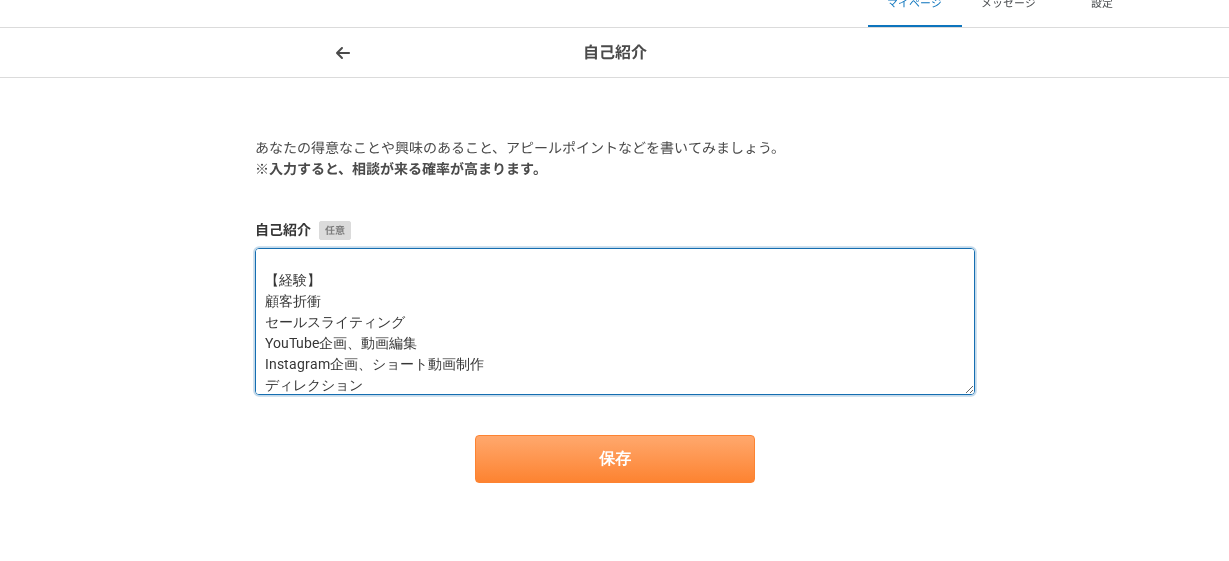 type on "大学在学中の2019[DATE][GEOGRAPHIC_DATA]の広告代理店株式会社colorsにてYouTube事業責任者、インフルエンサー事業担当を歴任。2023[DATE]現在までで上場企業コーポレートブランディング部のInstagram運用、営業コンサル会社インスタ、X、Lステップ運用、不動産賃貸サービスインスタ運用など大手企業から新進気鋭の新興企業までマーケティング支援をいたしました。
【経験】
顧客折衝
セールスライティング
YouTube企画、動画編集
Instagram企画、ショート動画制作
ディレクション
スタッフ教育／マニュアル作成
Web制作（HP、LP制作）
顧客管理" 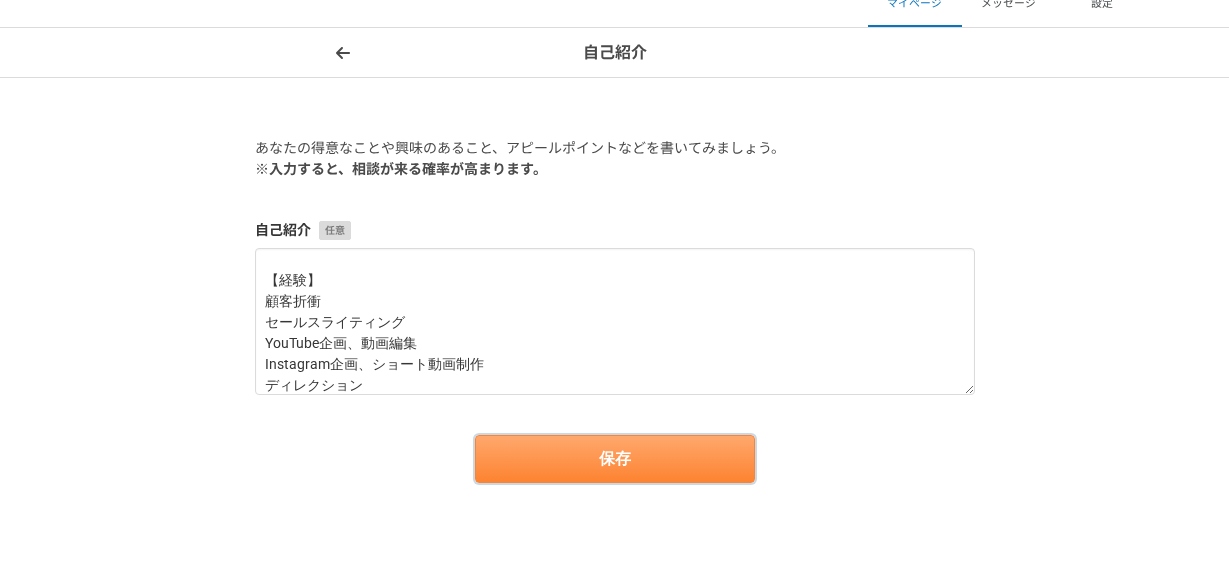 click on "保存" at bounding box center [615, 459] 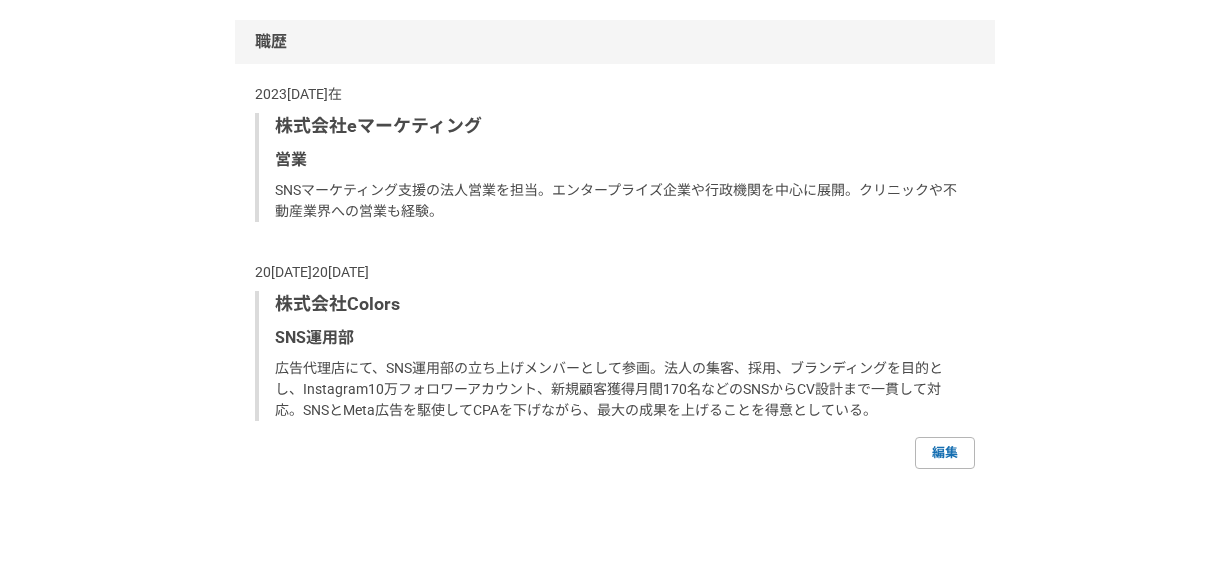 scroll, scrollTop: 1517, scrollLeft: 0, axis: vertical 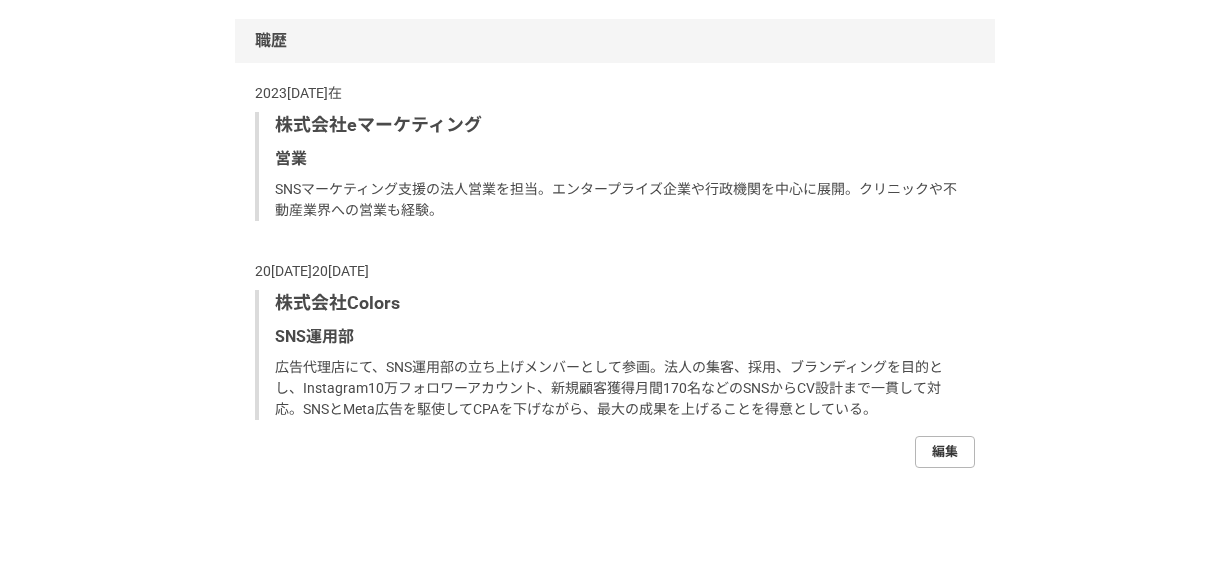 click on "編集" at bounding box center (945, 452) 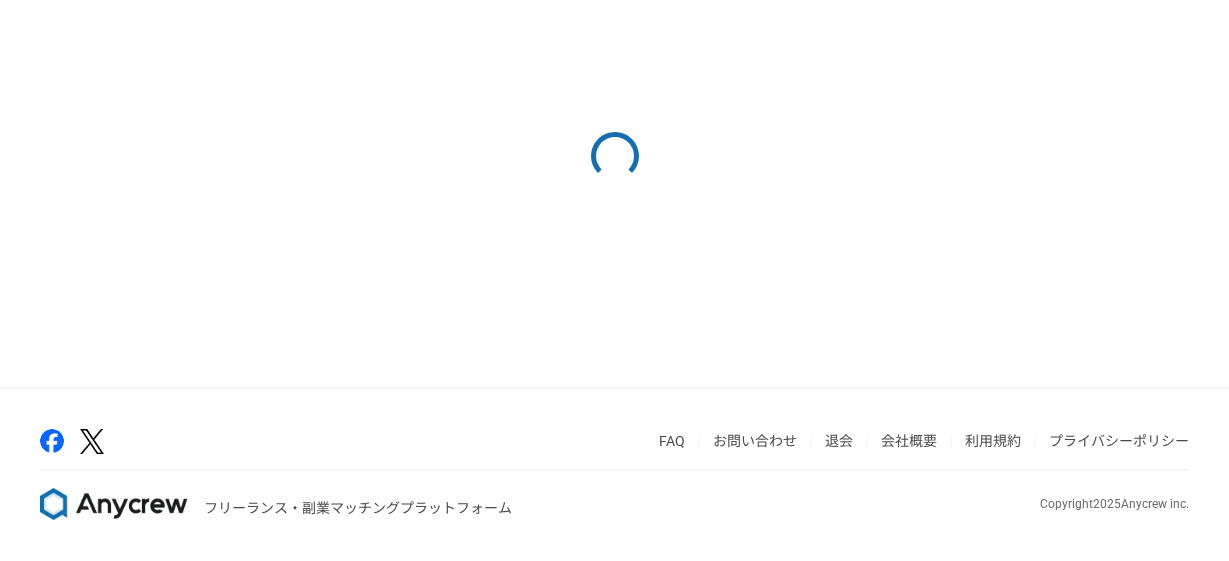 scroll, scrollTop: 0, scrollLeft: 0, axis: both 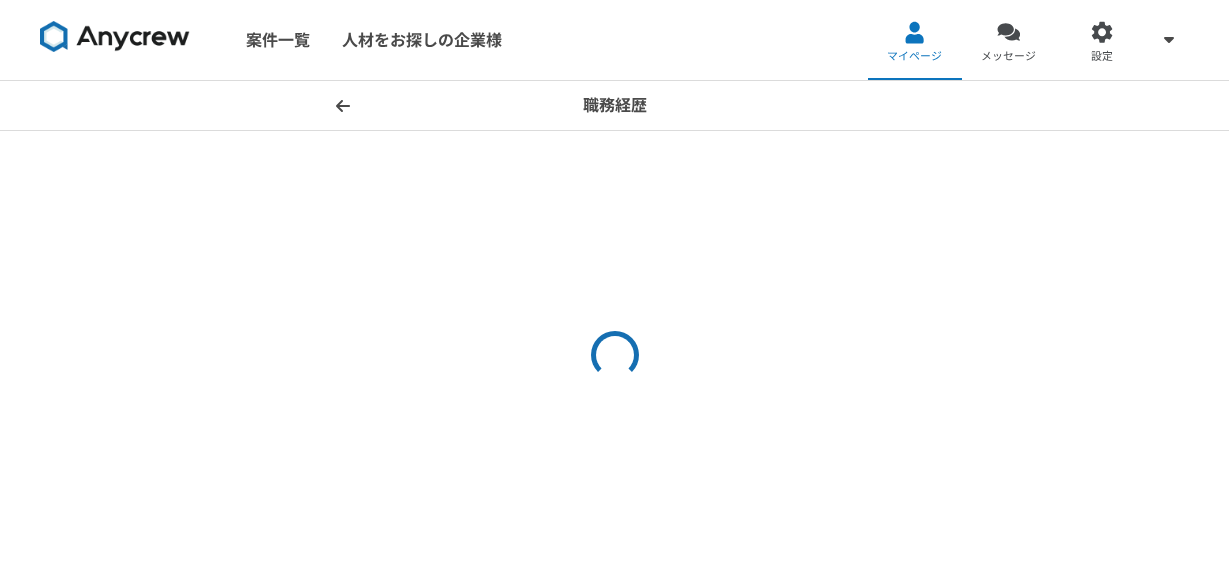 select on "2023" 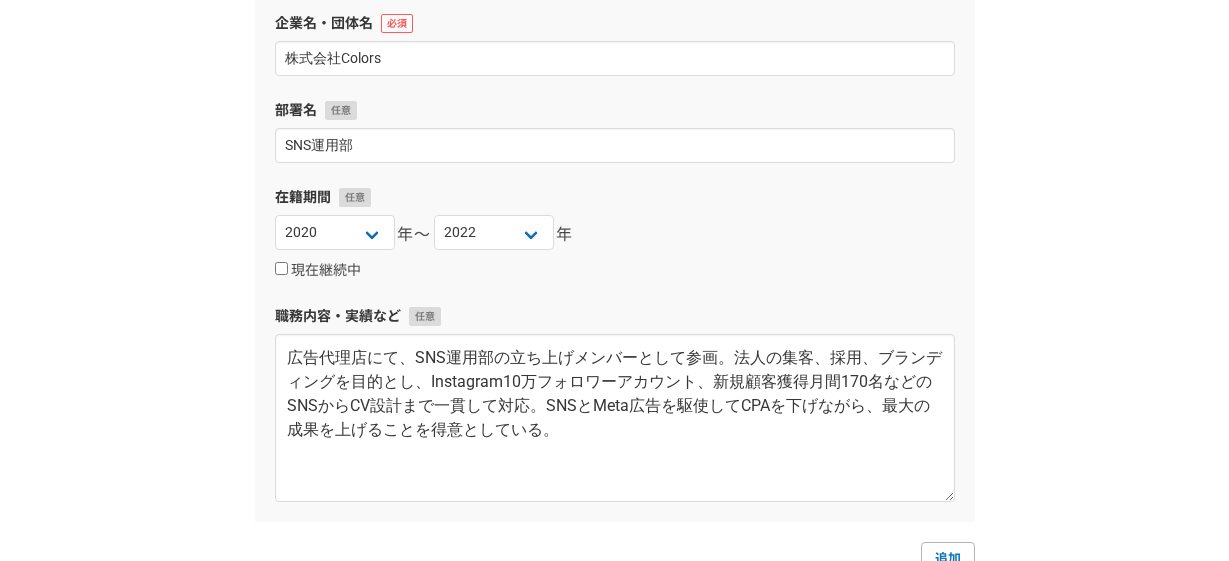 scroll, scrollTop: 791, scrollLeft: 0, axis: vertical 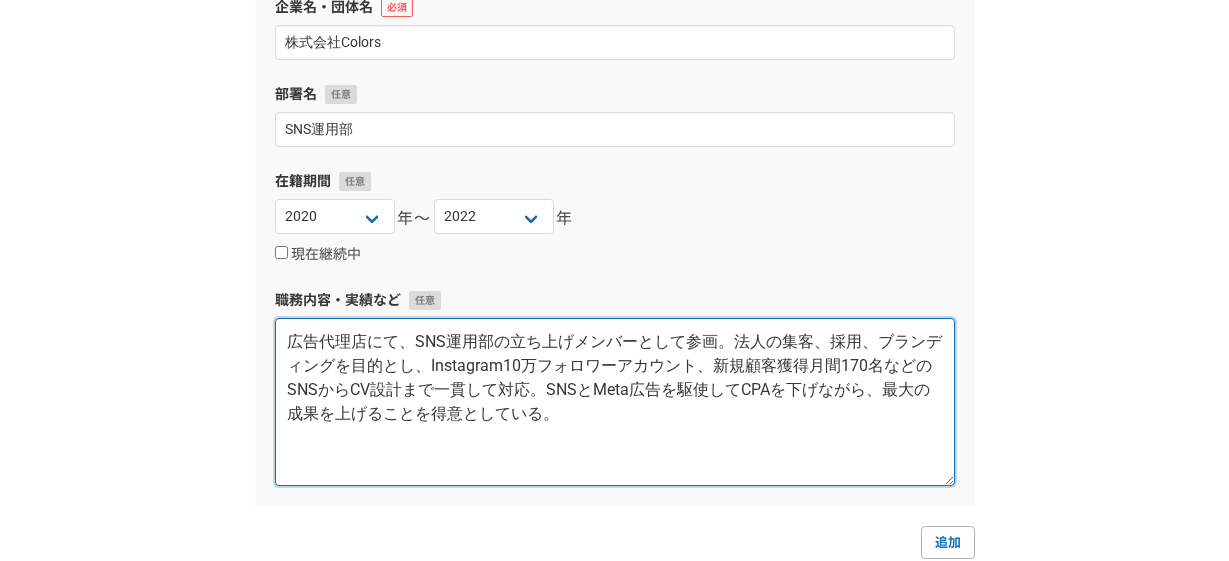 click on "広告代理店にて、SNS運用部の立ち上げメンバーとして参画。法人の集客、採用、ブランディングを目的とし、Instagram10万フォロワーアカウント、新規顧客獲得月間170名などのSNSからCV設計まで一貫して対応。SNSとMeta広告を駆使してCPAを下げながら、最大の成果を上げることを得意としている。" at bounding box center [615, 402] 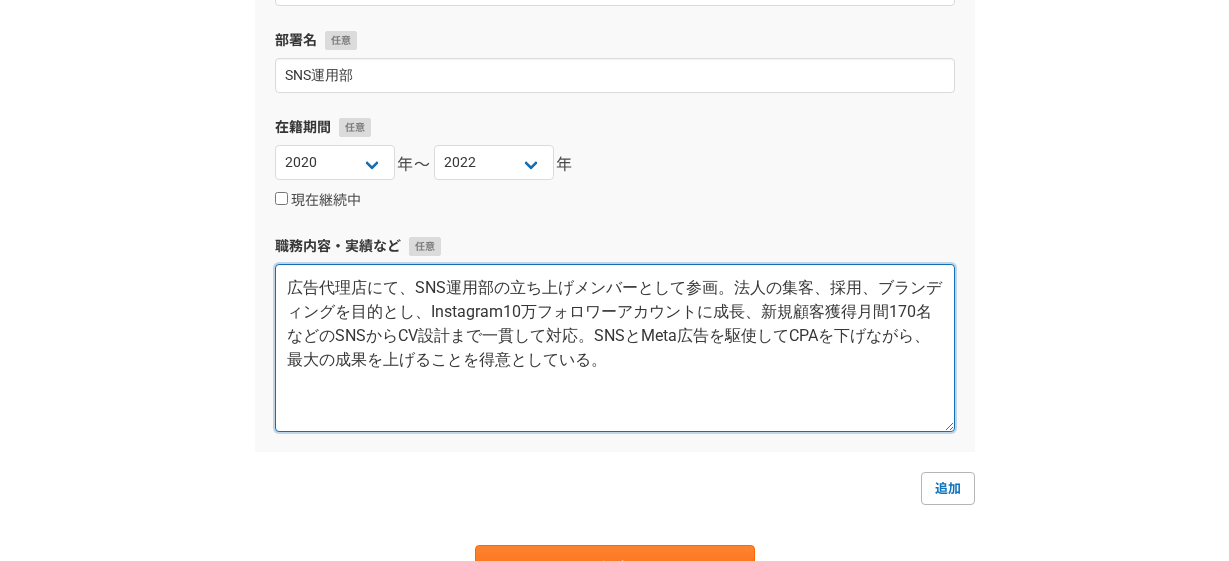 scroll, scrollTop: 900, scrollLeft: 0, axis: vertical 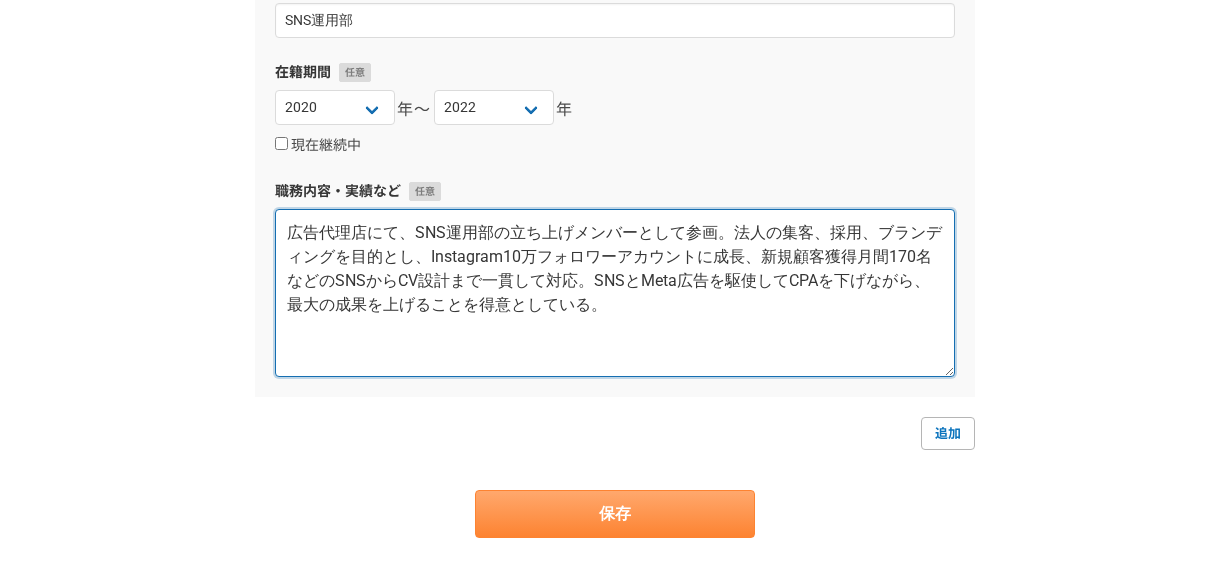 type on "広告代理店にて、SNS運用部の立ち上げメンバーとして参画。法人の集客、採用、ブランディングを目的とし、Instagram10万フォロワーアカウントに成長、新規顧客獲得月間170名などのSNSからCV設計まで一貫して対応。SNSとMeta広告を駆使してCPAを下げながら、最大の成果を上げることを得意としている。" 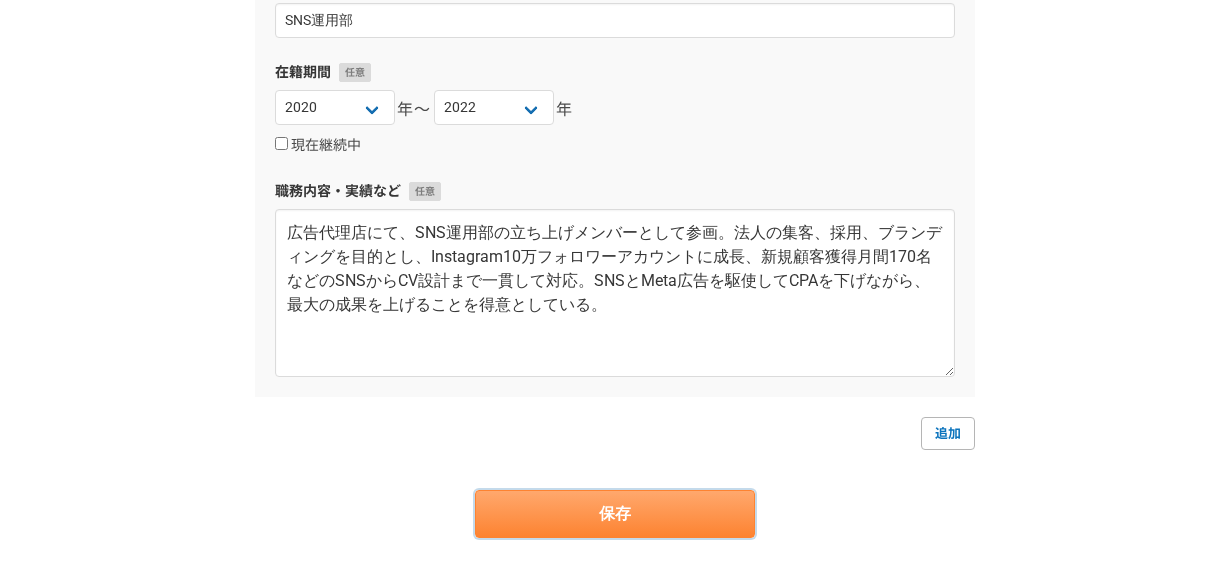 click on "保存" at bounding box center (615, 514) 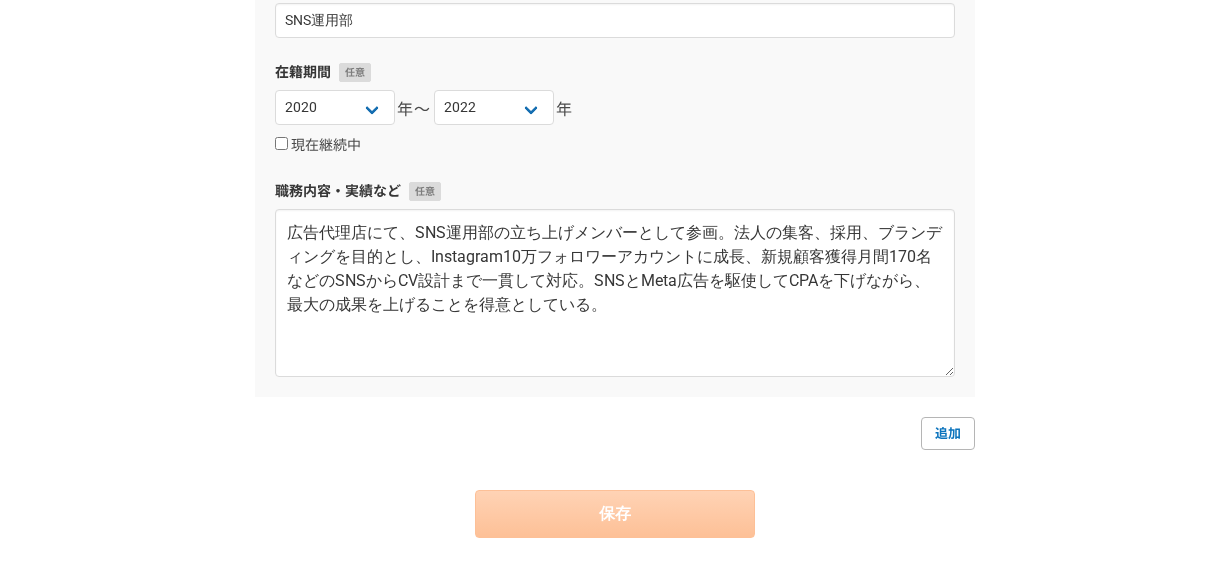 scroll, scrollTop: 0, scrollLeft: 0, axis: both 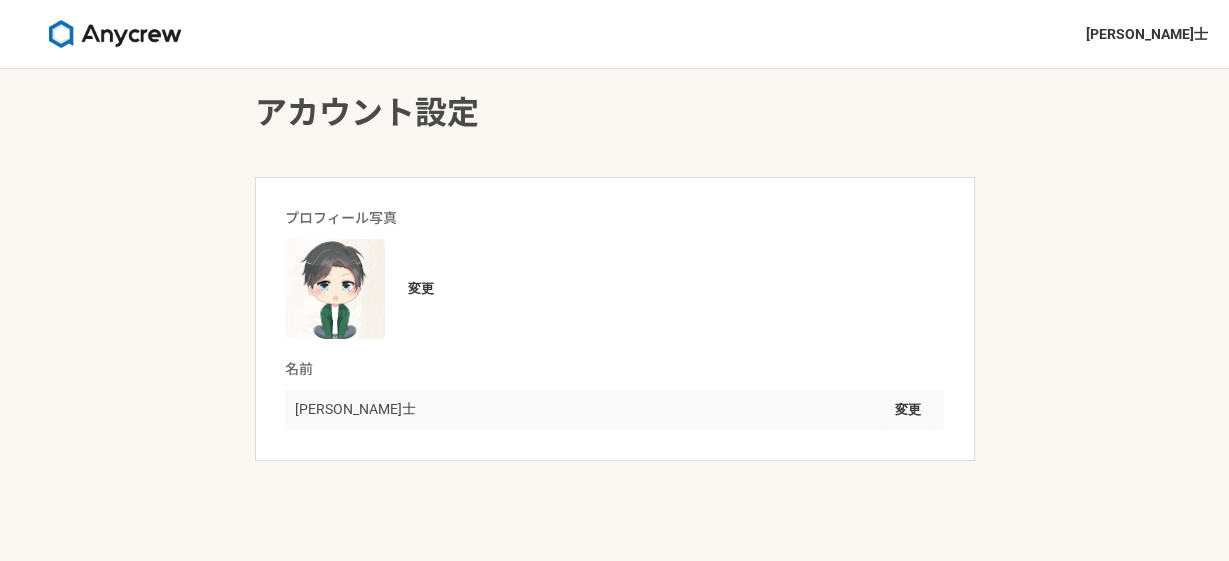 click on "[PERSON_NAME]士 変更" at bounding box center [614, 410] 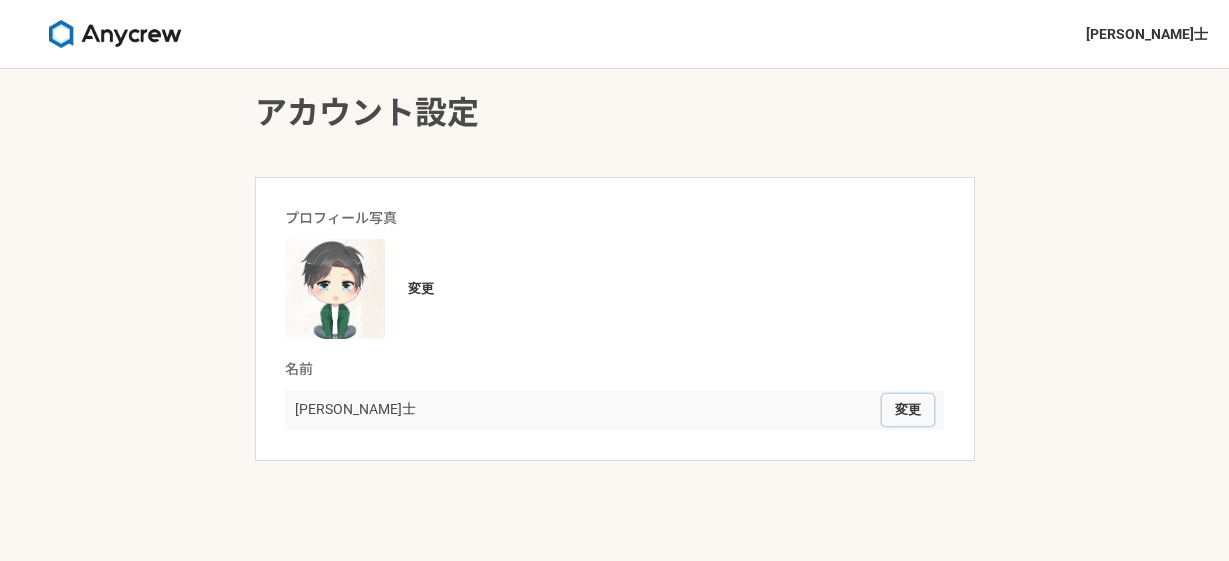click on "変更" at bounding box center [908, 410] 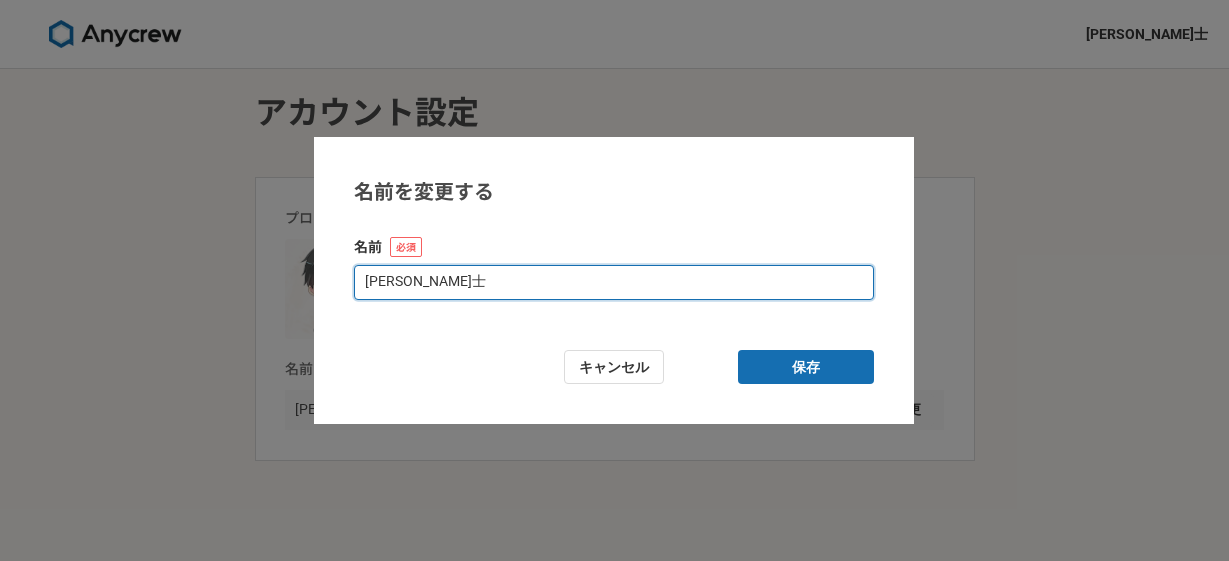 click on "[PERSON_NAME]士" at bounding box center [614, 282] 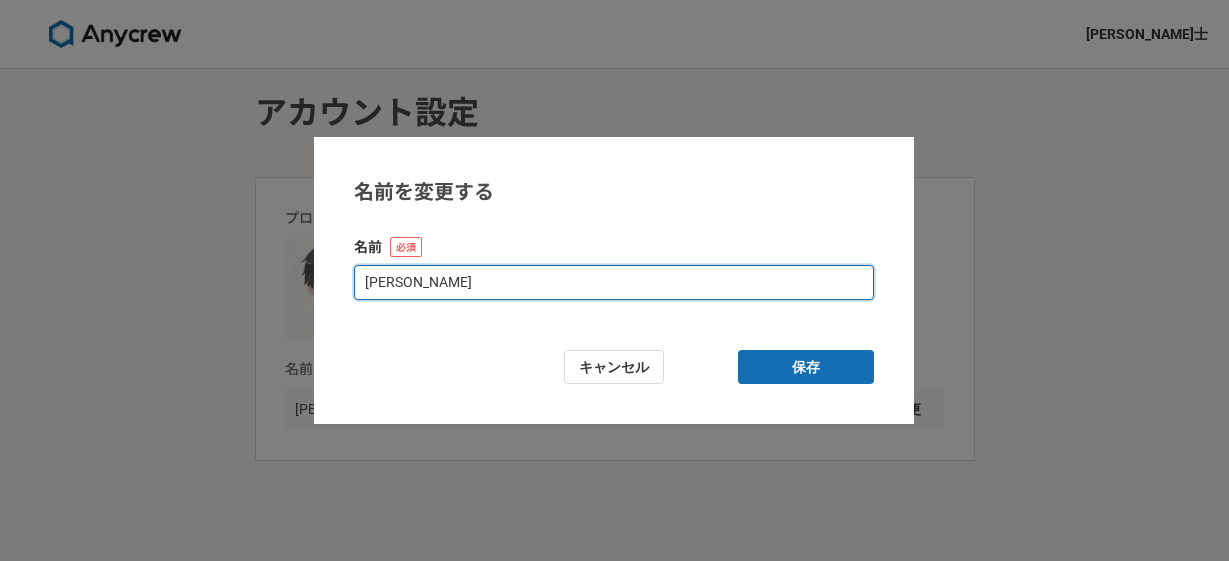 type on "[PERSON_NAME]" 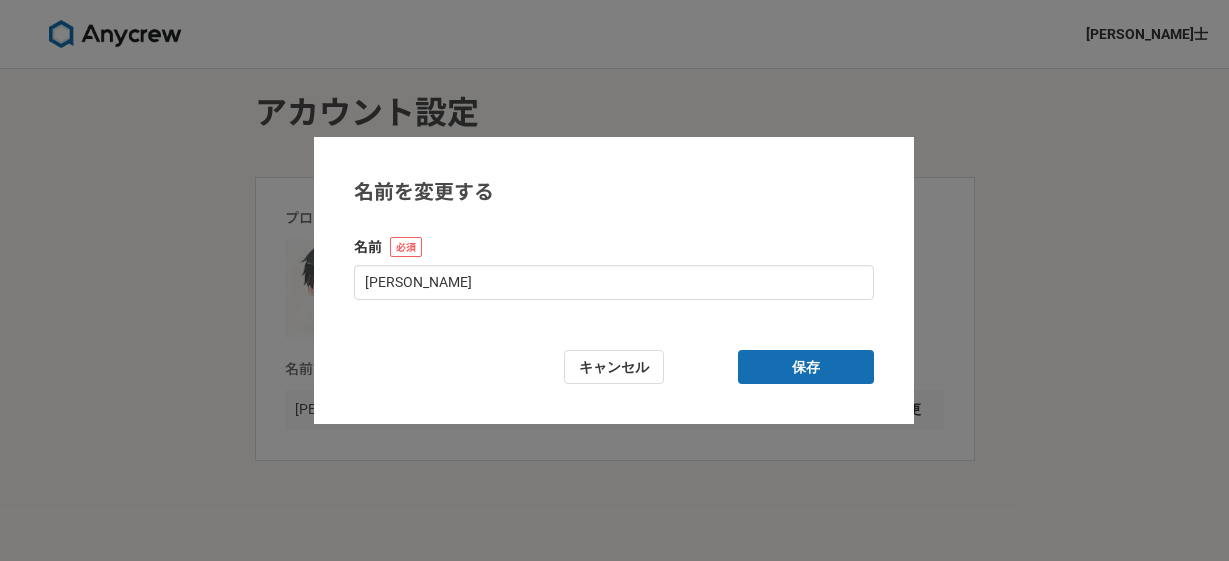 click on "名前を変更する 名前 [PERSON_NAME] キャンセル 保存" at bounding box center [614, 281] 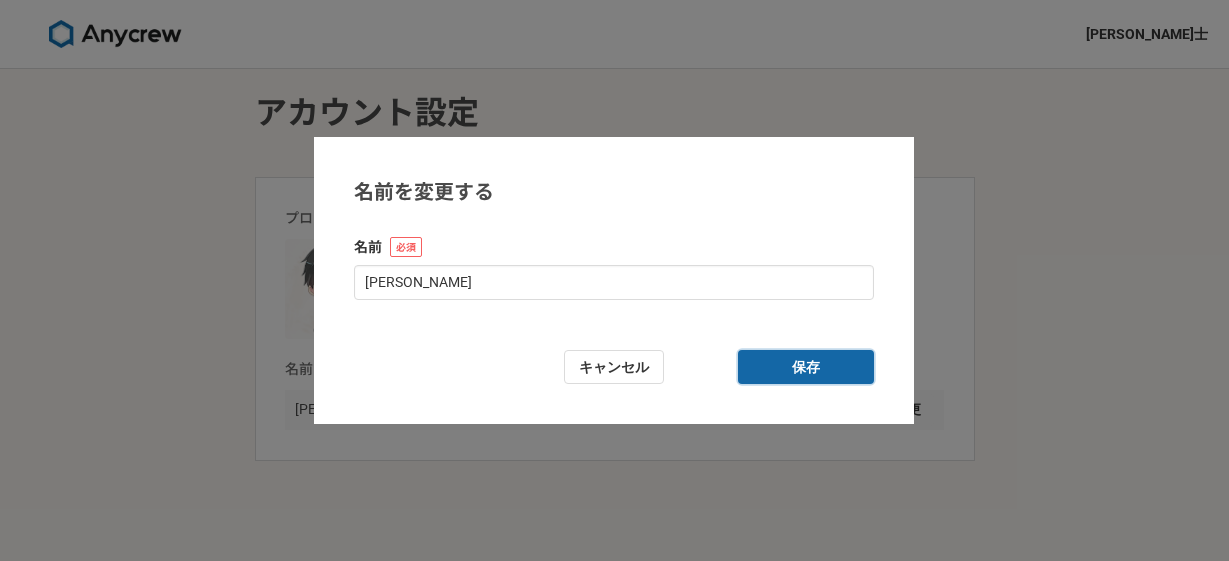 click on "保存" at bounding box center [806, 367] 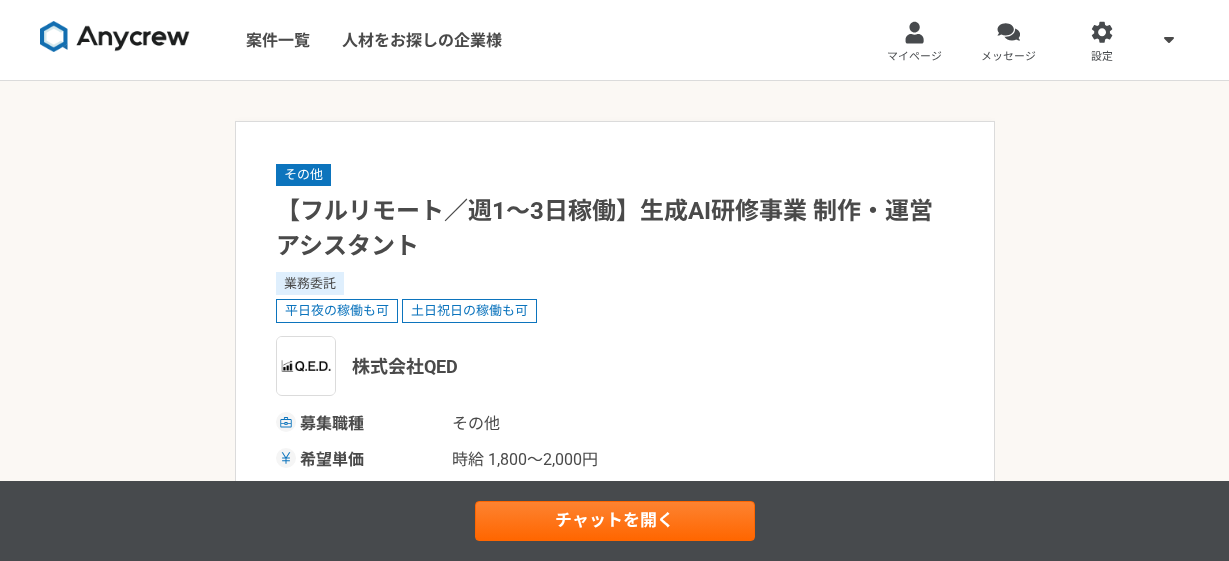 scroll, scrollTop: 0, scrollLeft: 0, axis: both 